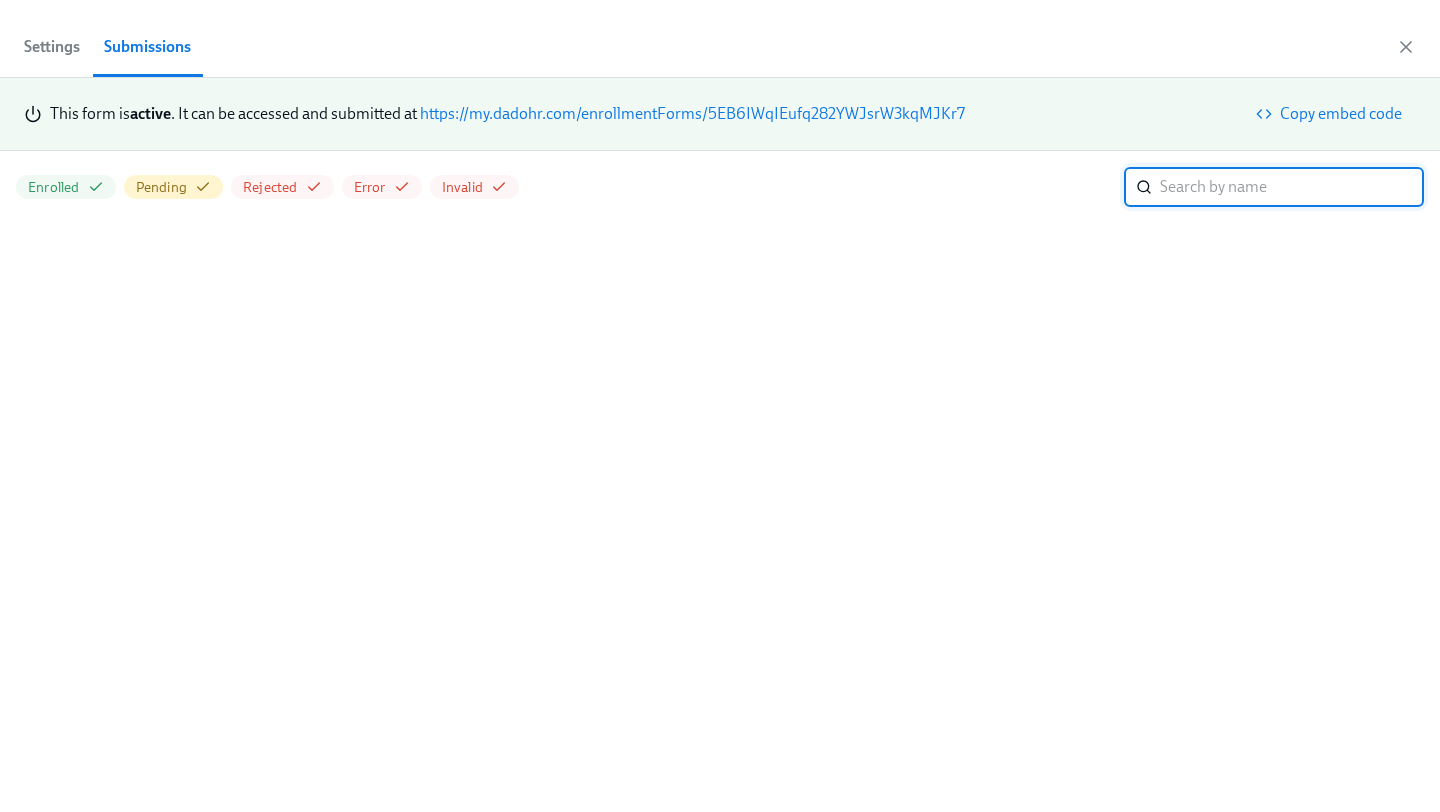 scroll, scrollTop: 0, scrollLeft: 0, axis: both 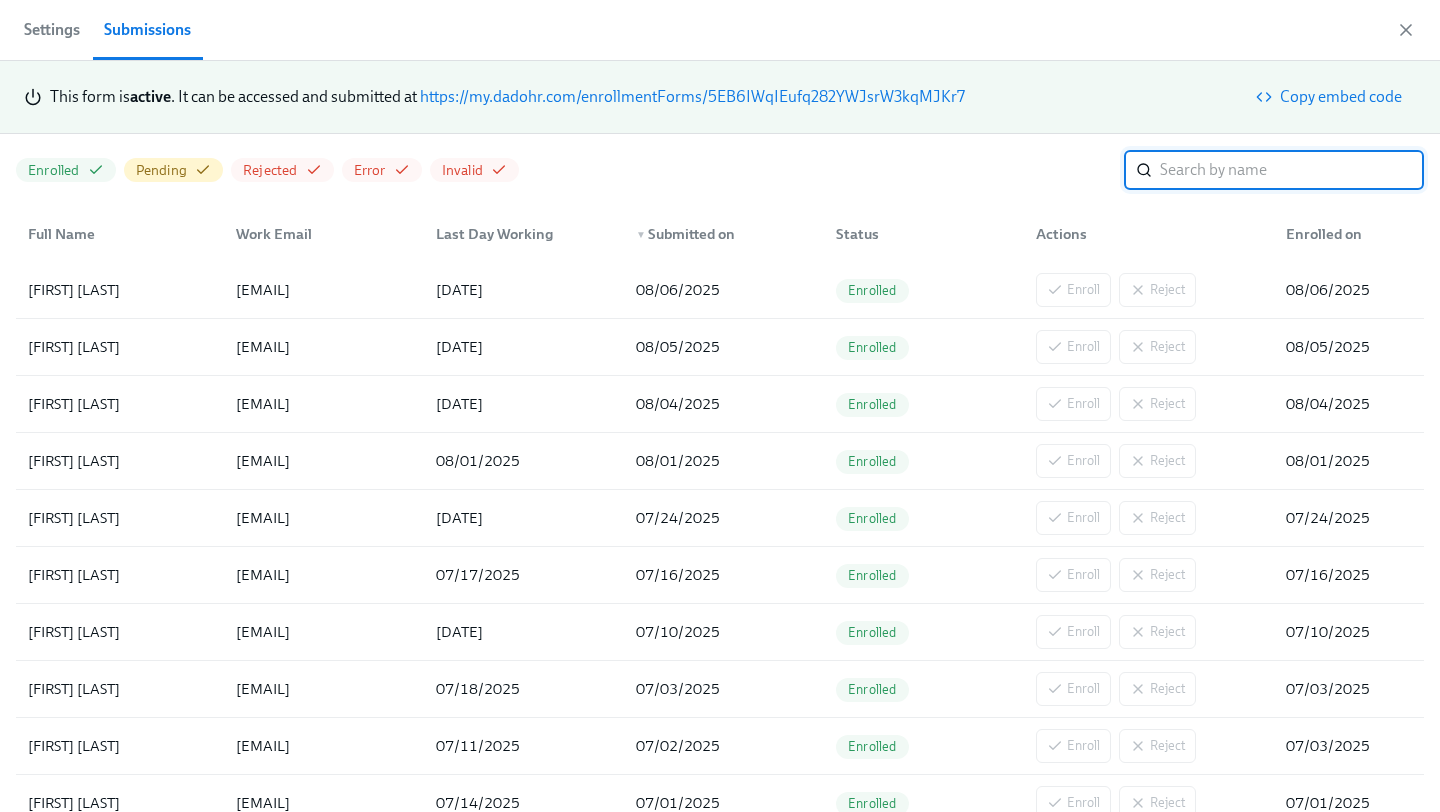 click on "https://my.dadohr.com/enrollmentForms/5EB6IWqIEufq282YWJsrW3kqMJKr7" at bounding box center [692, 96] 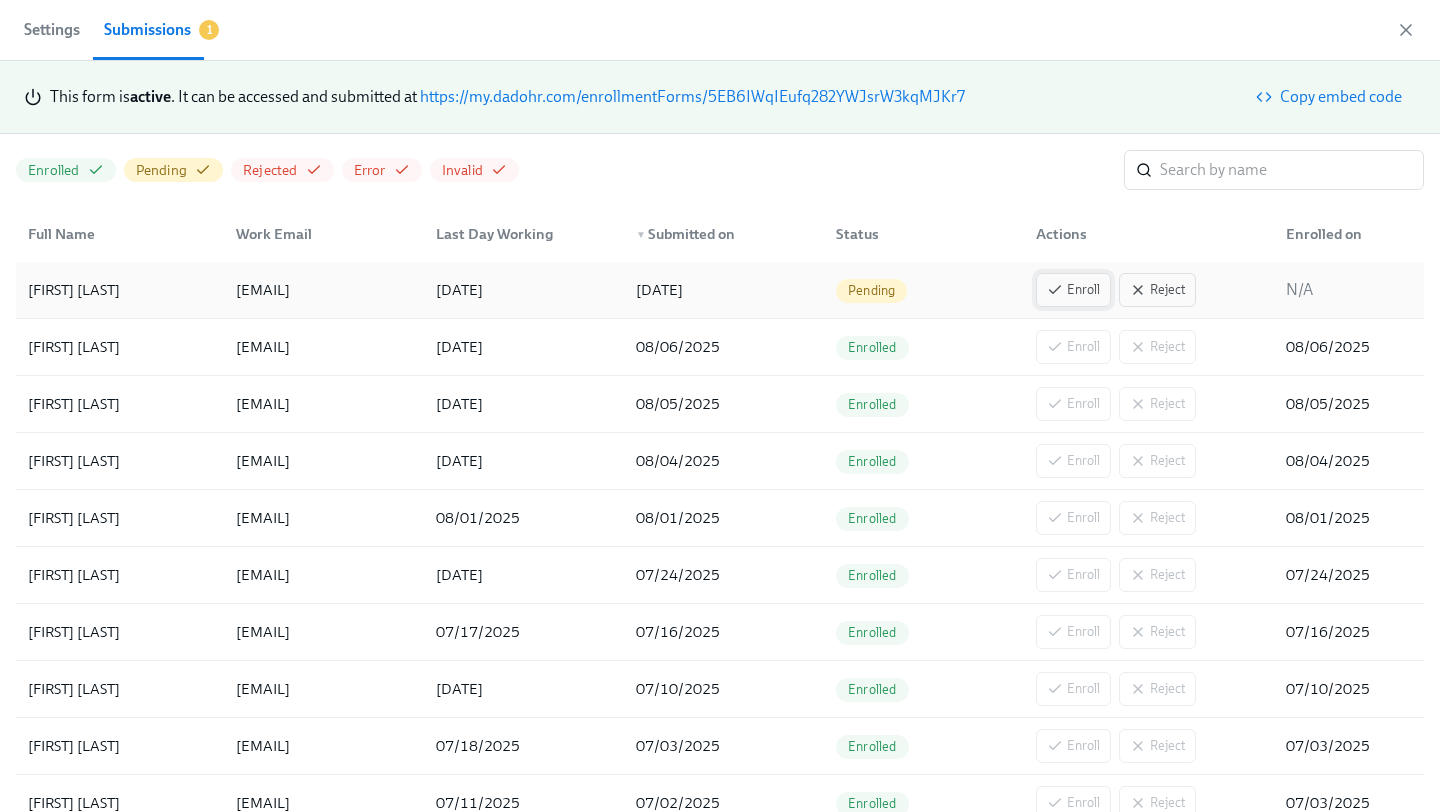 click on "Enroll" at bounding box center (1073, 290) 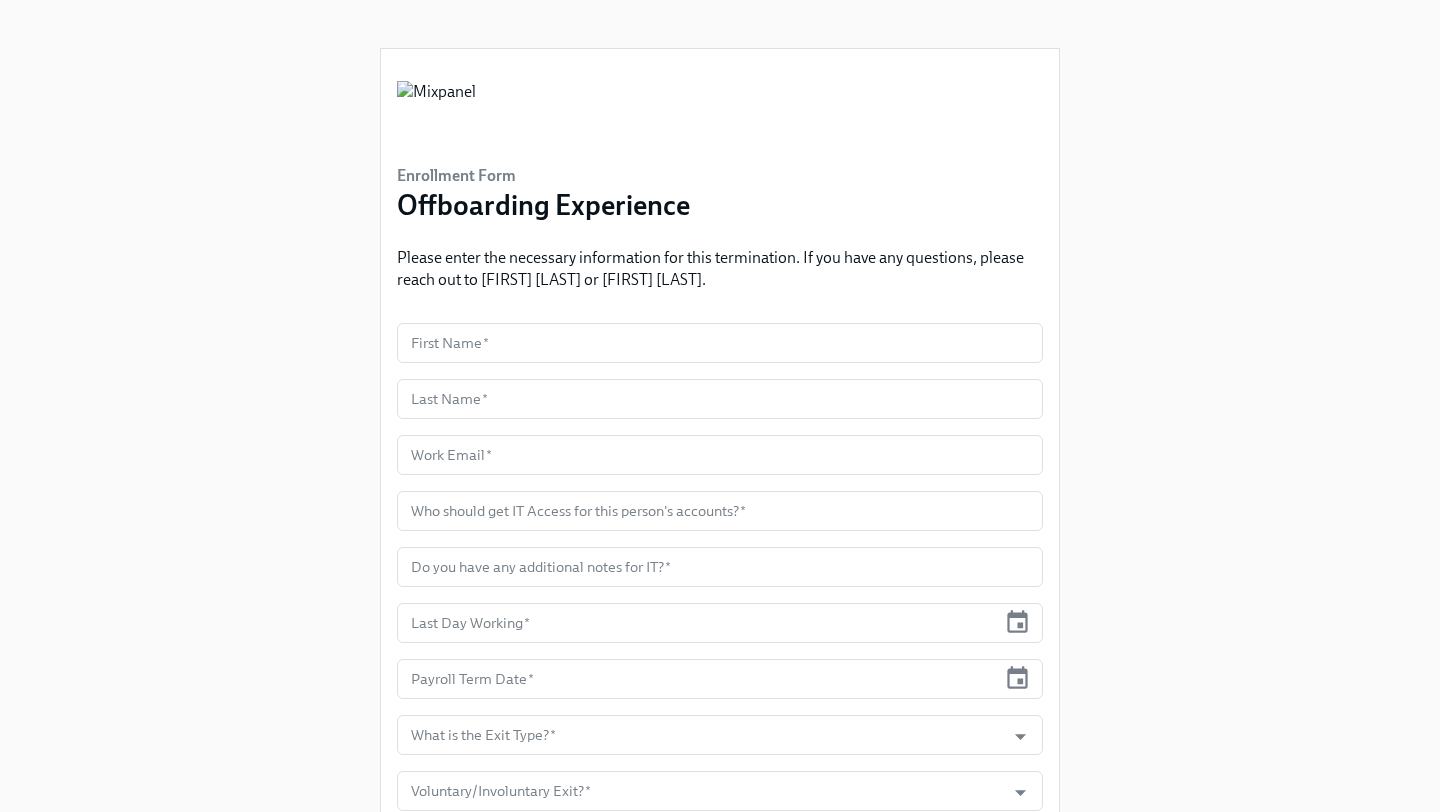 scroll, scrollTop: 0, scrollLeft: 0, axis: both 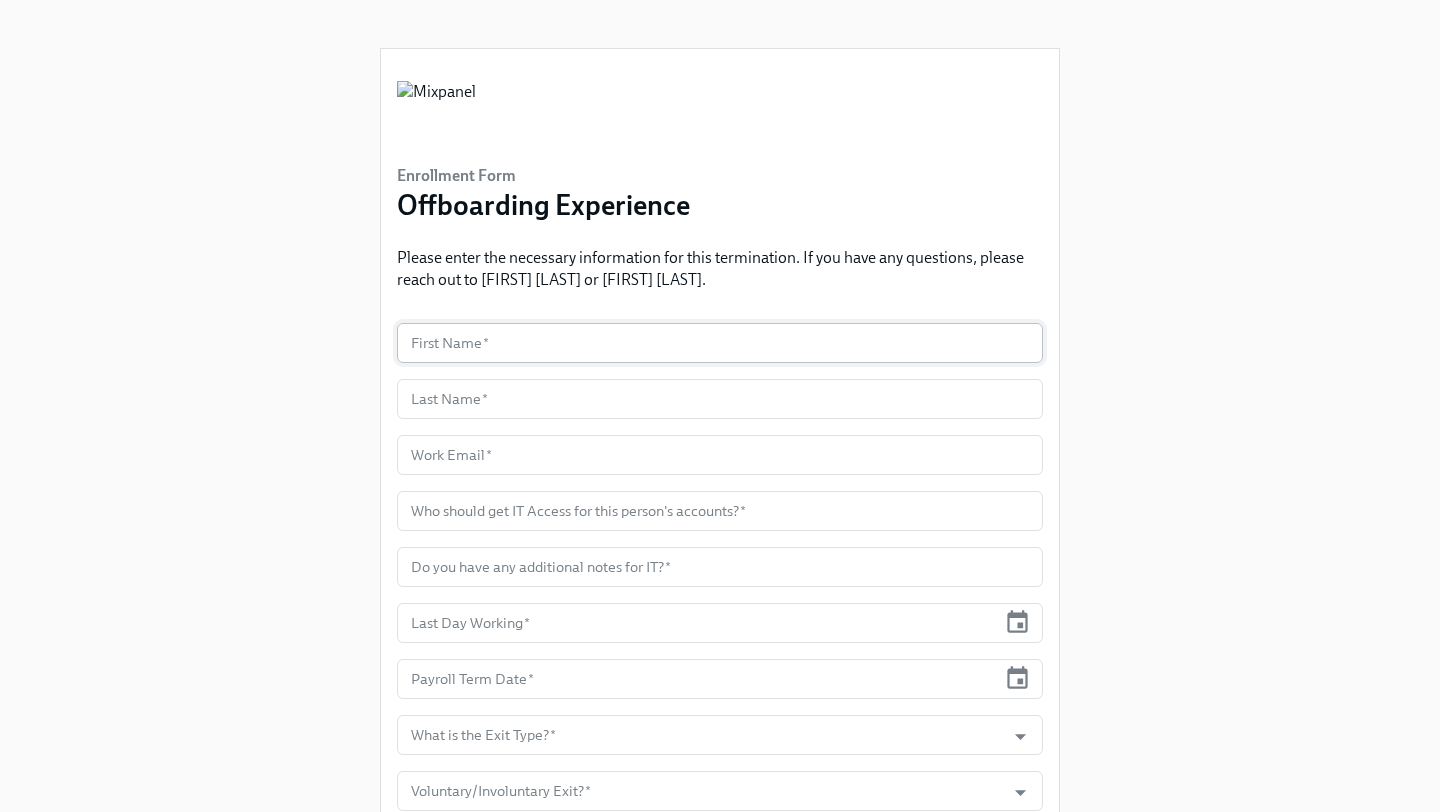 click at bounding box center [720, 343] 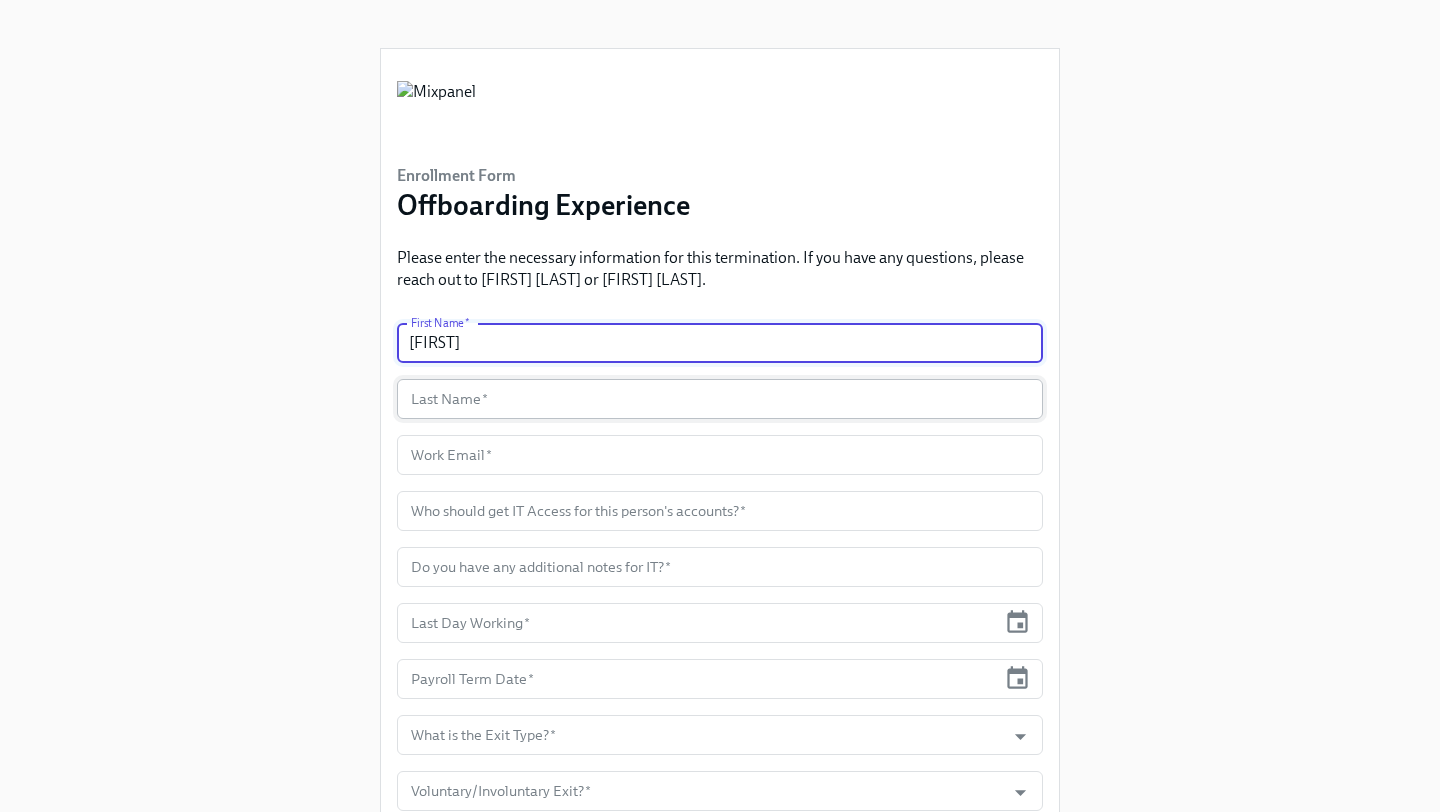 type on "[FIRST]" 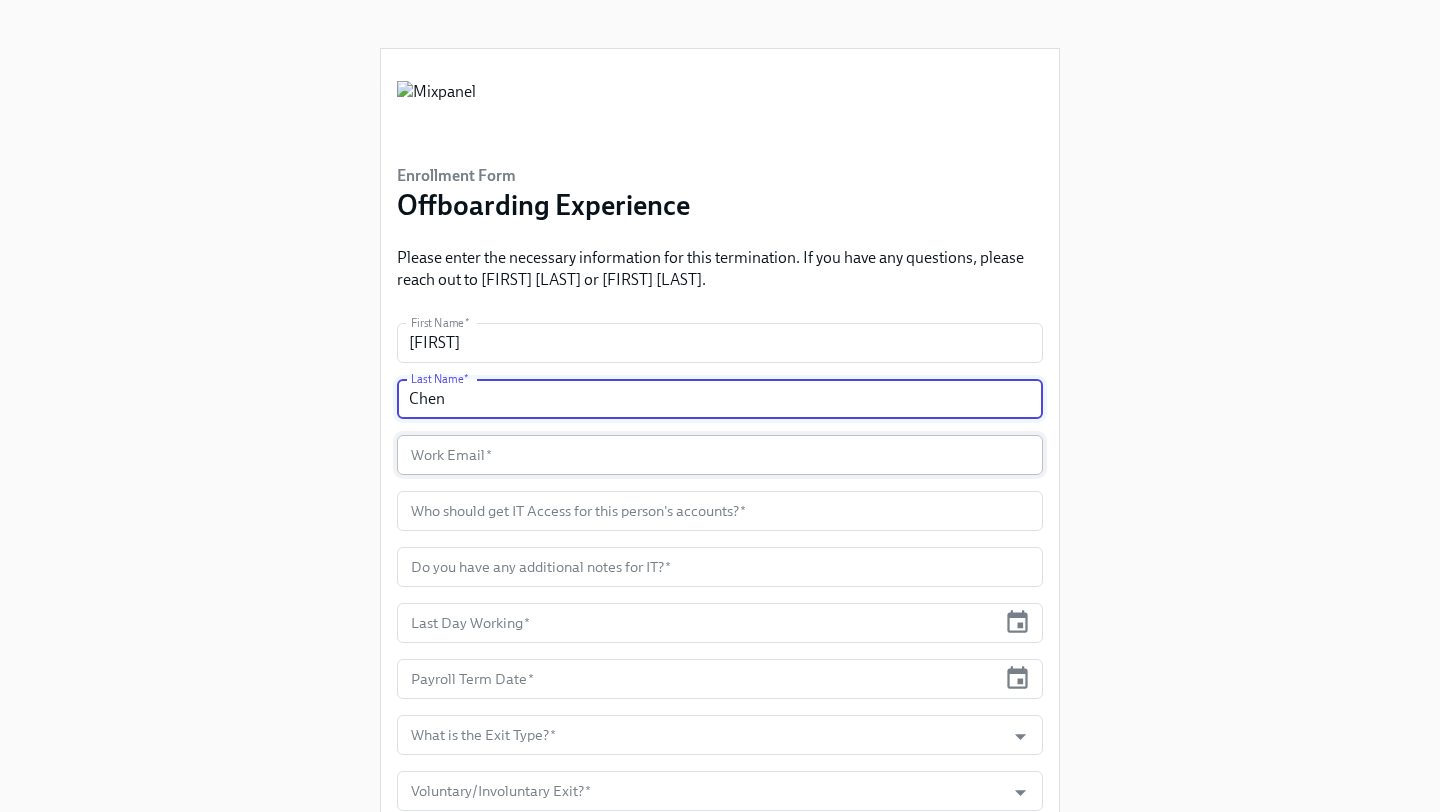 type on "Chen" 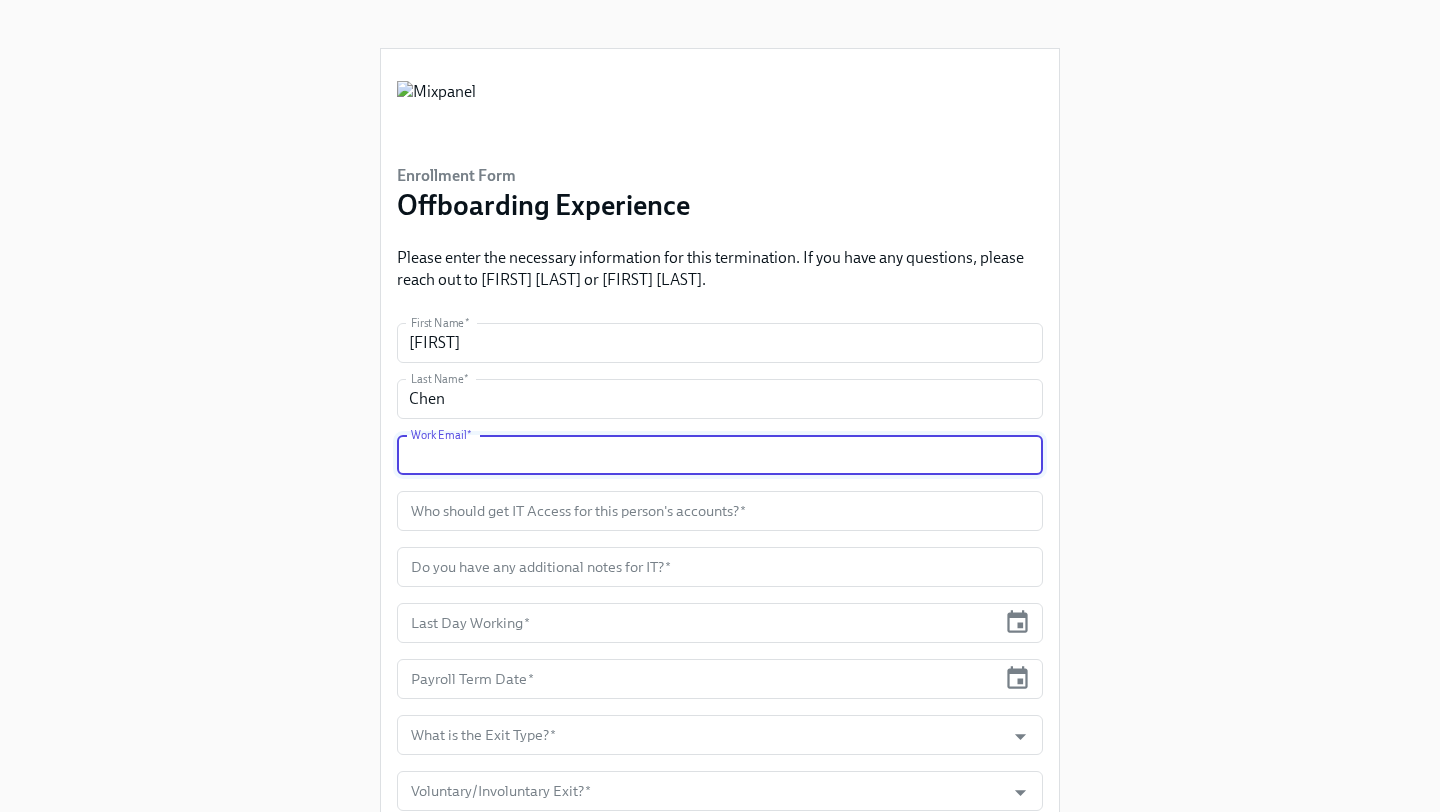 click at bounding box center [720, 455] 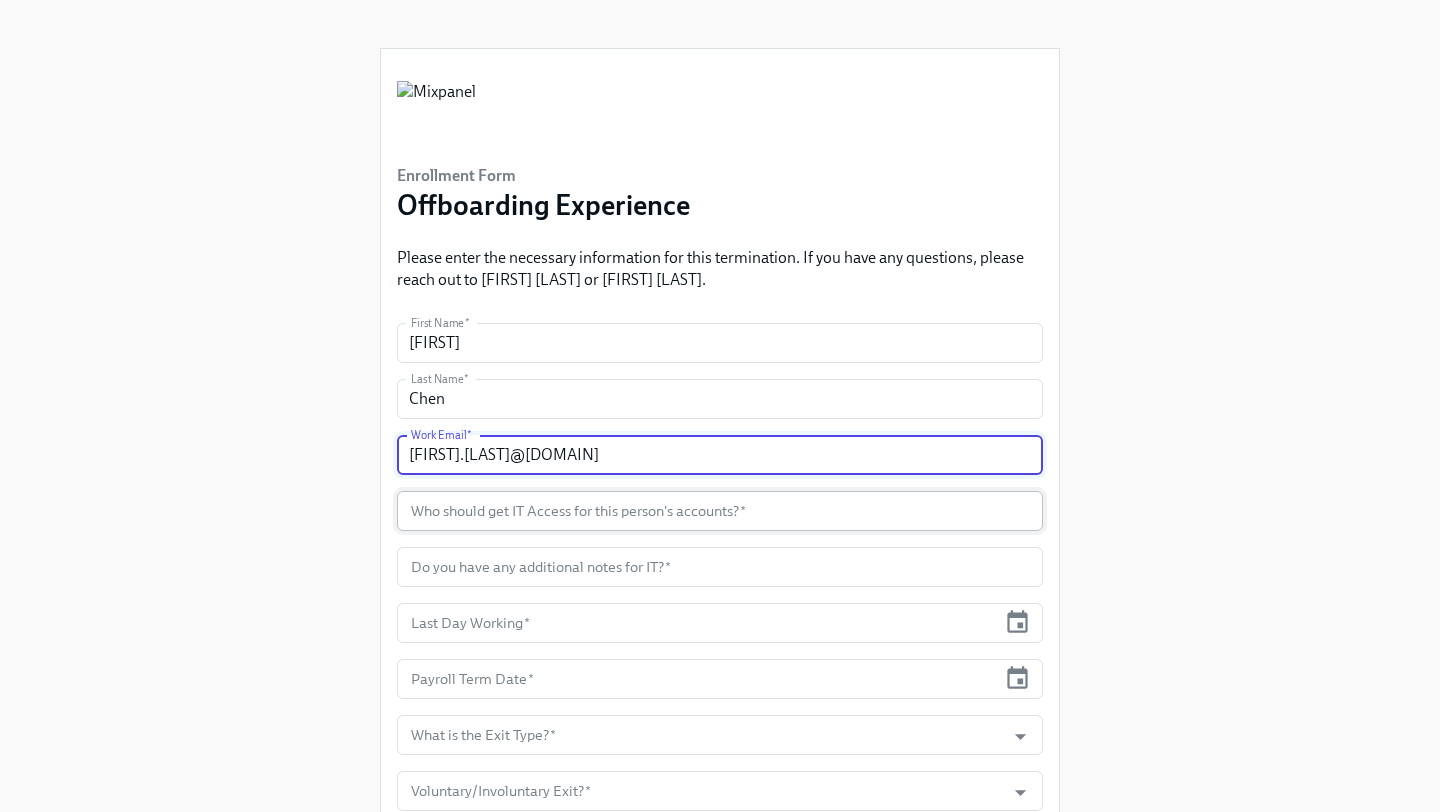 type on "[FIRST].[LAST]@[DOMAIN]" 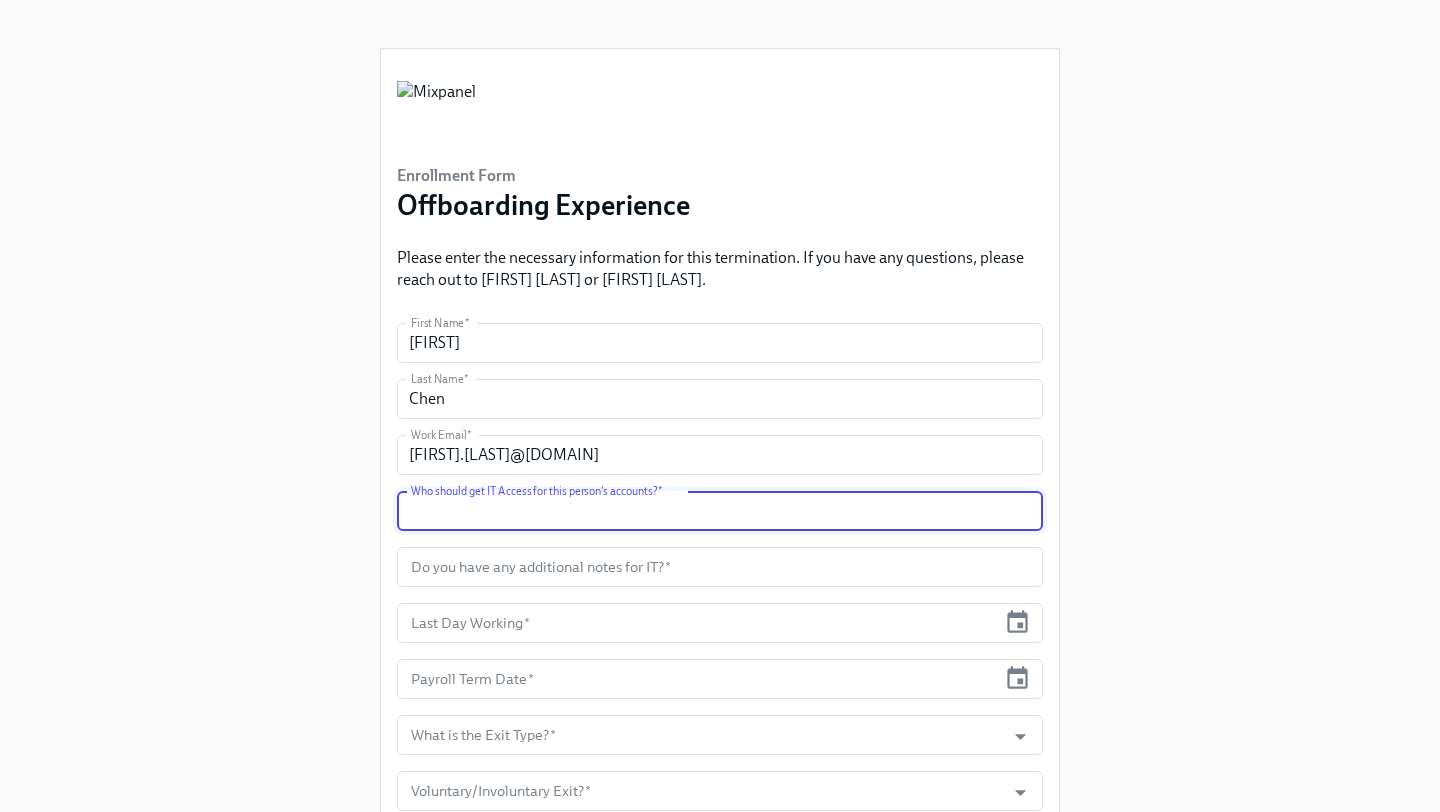 click at bounding box center [720, 511] 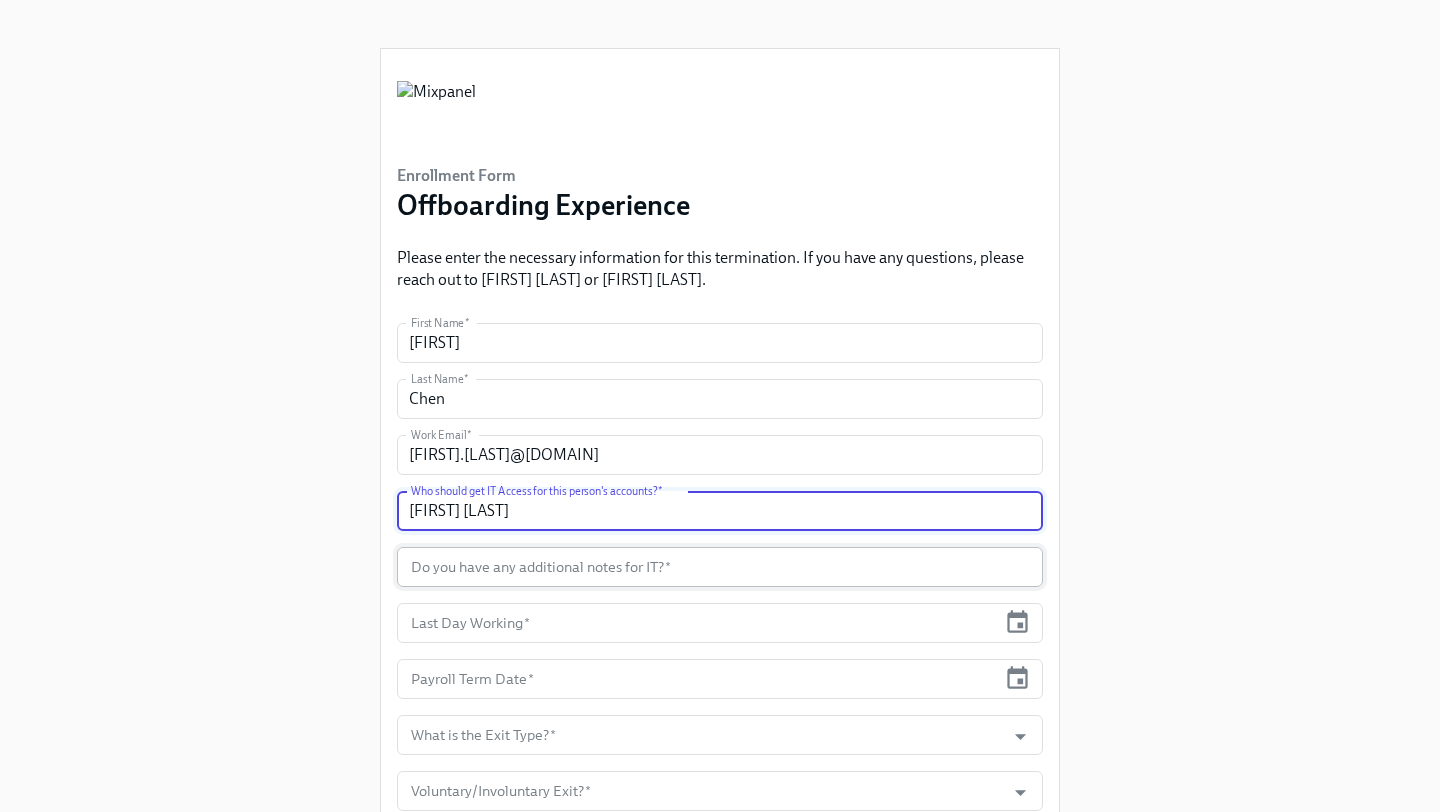 type on "[FIRST] [LAST]" 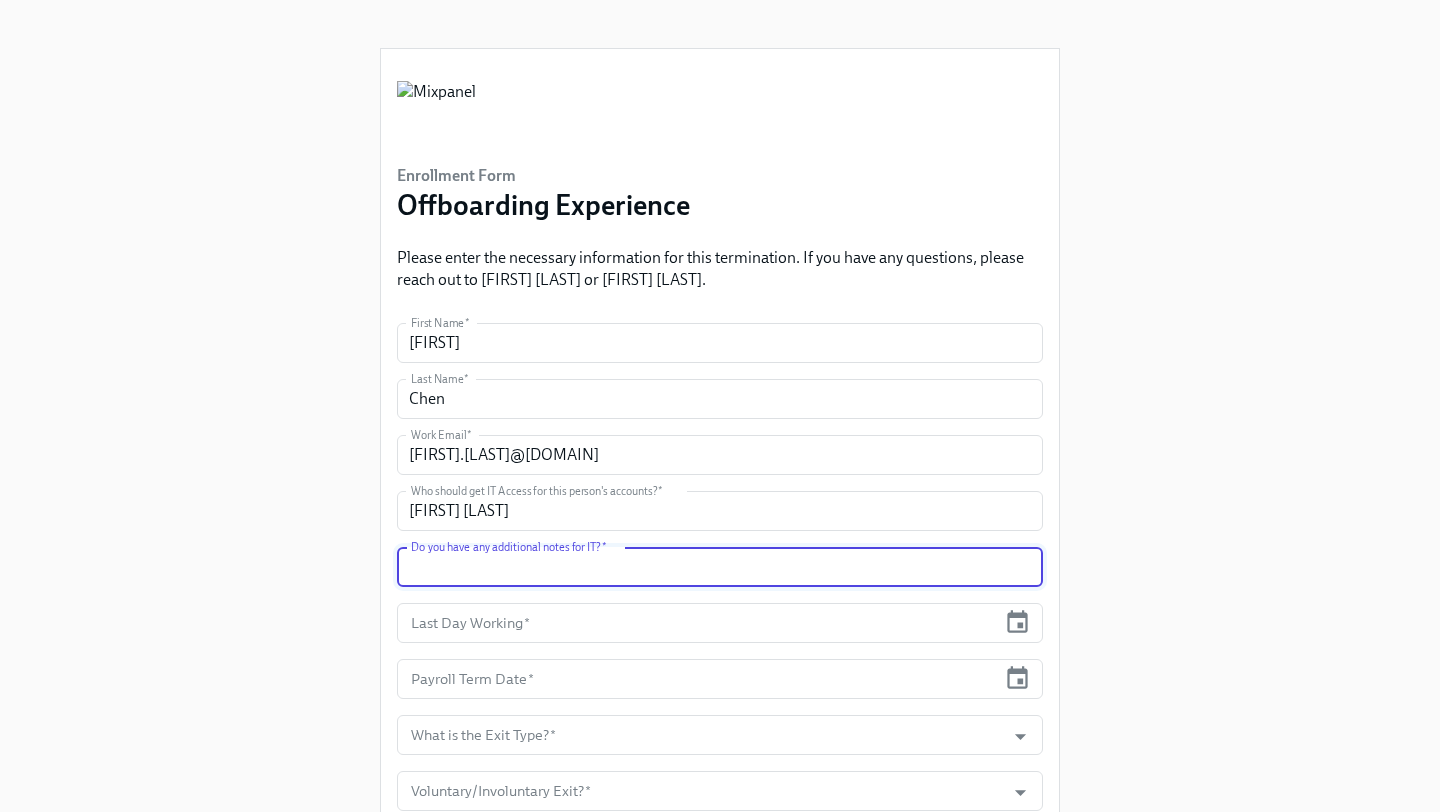 click at bounding box center [720, 567] 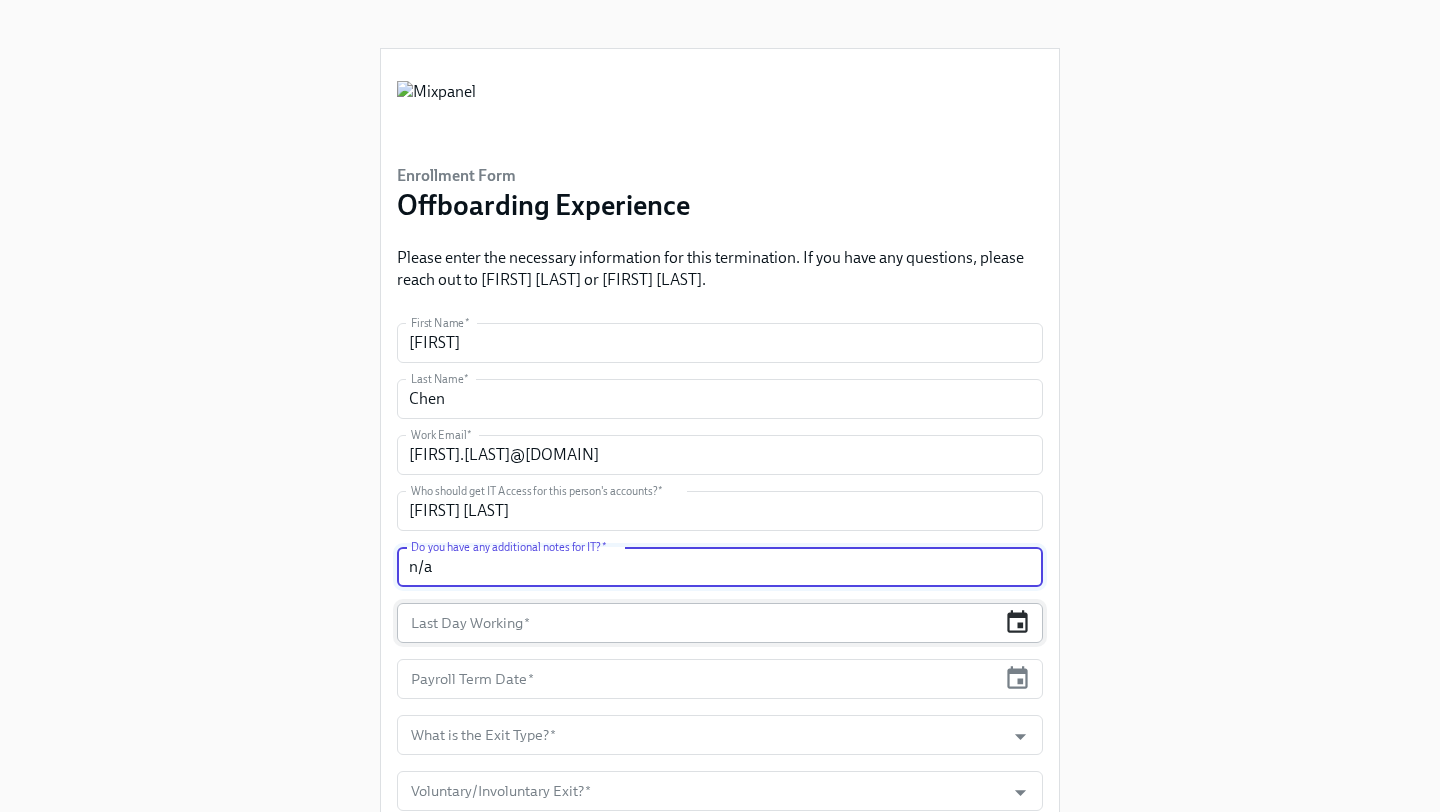 type on "n/a" 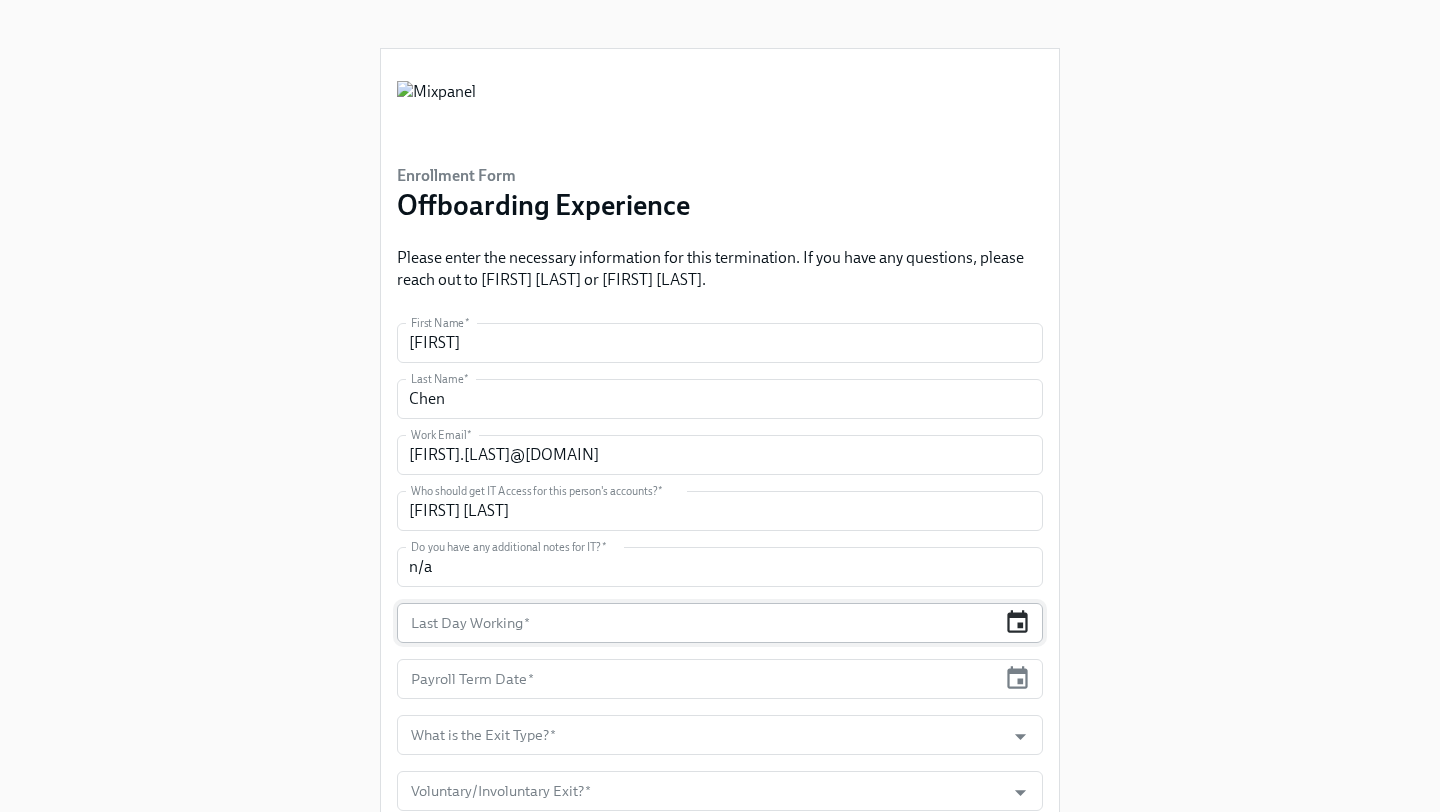 click 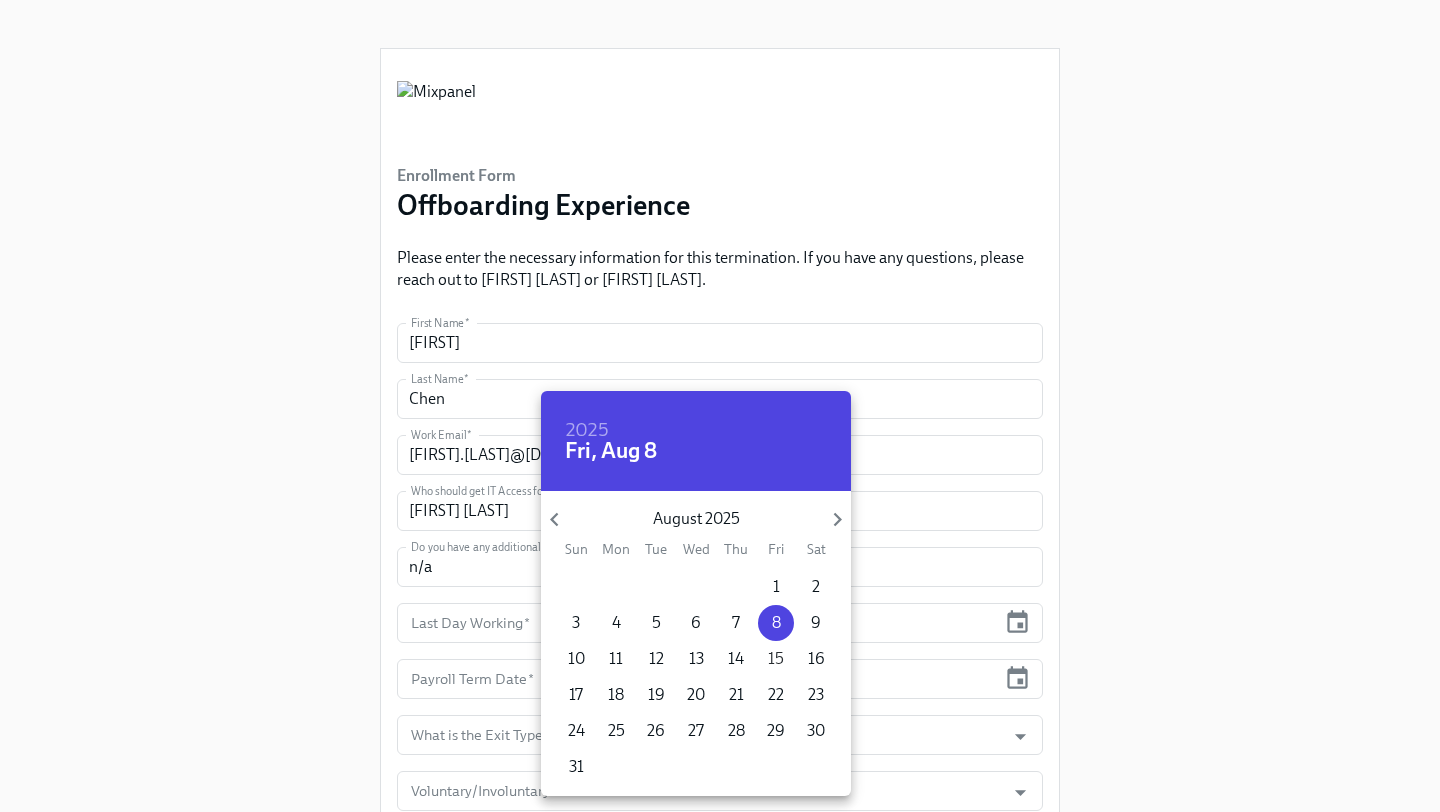 click on "15" at bounding box center (776, 659) 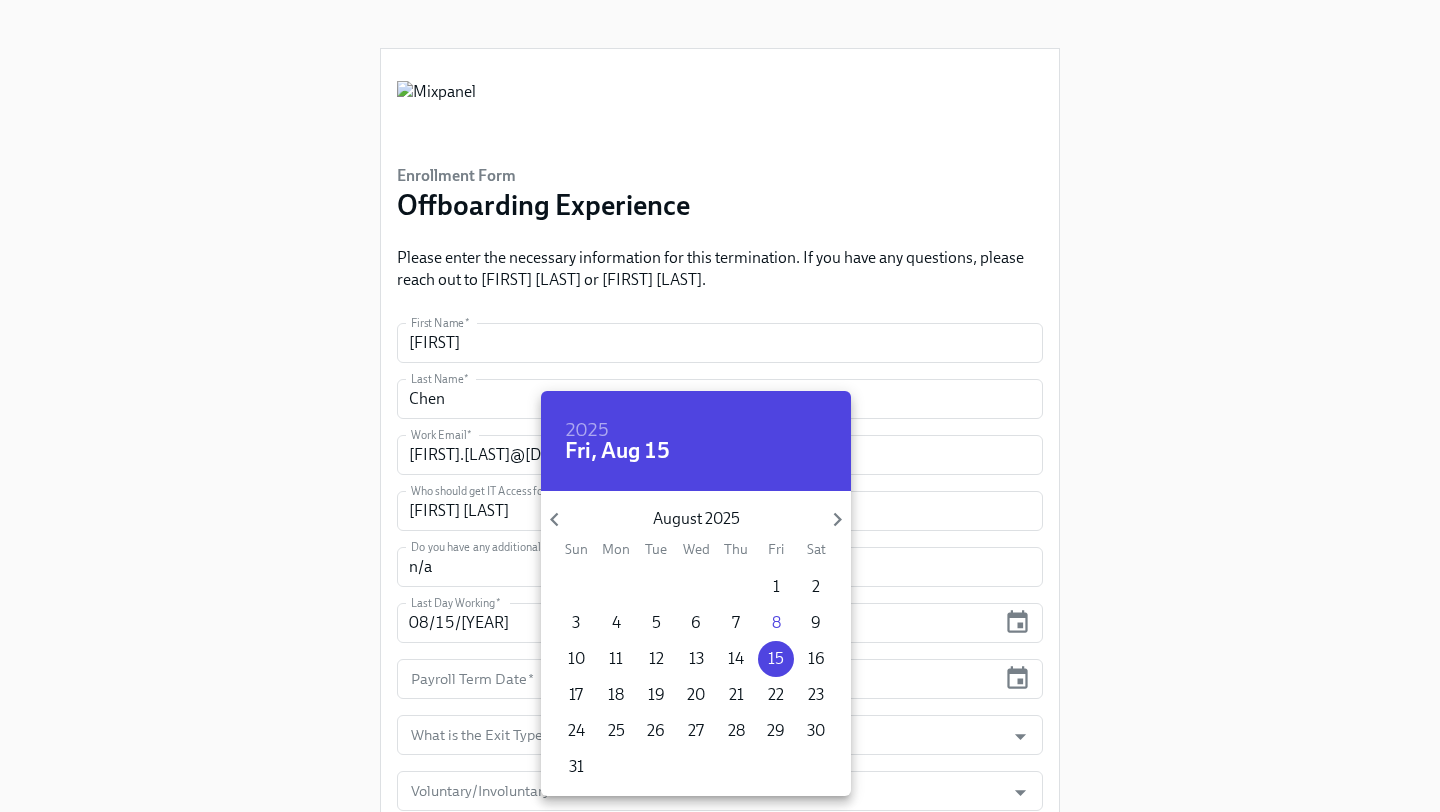 click at bounding box center [720, 406] 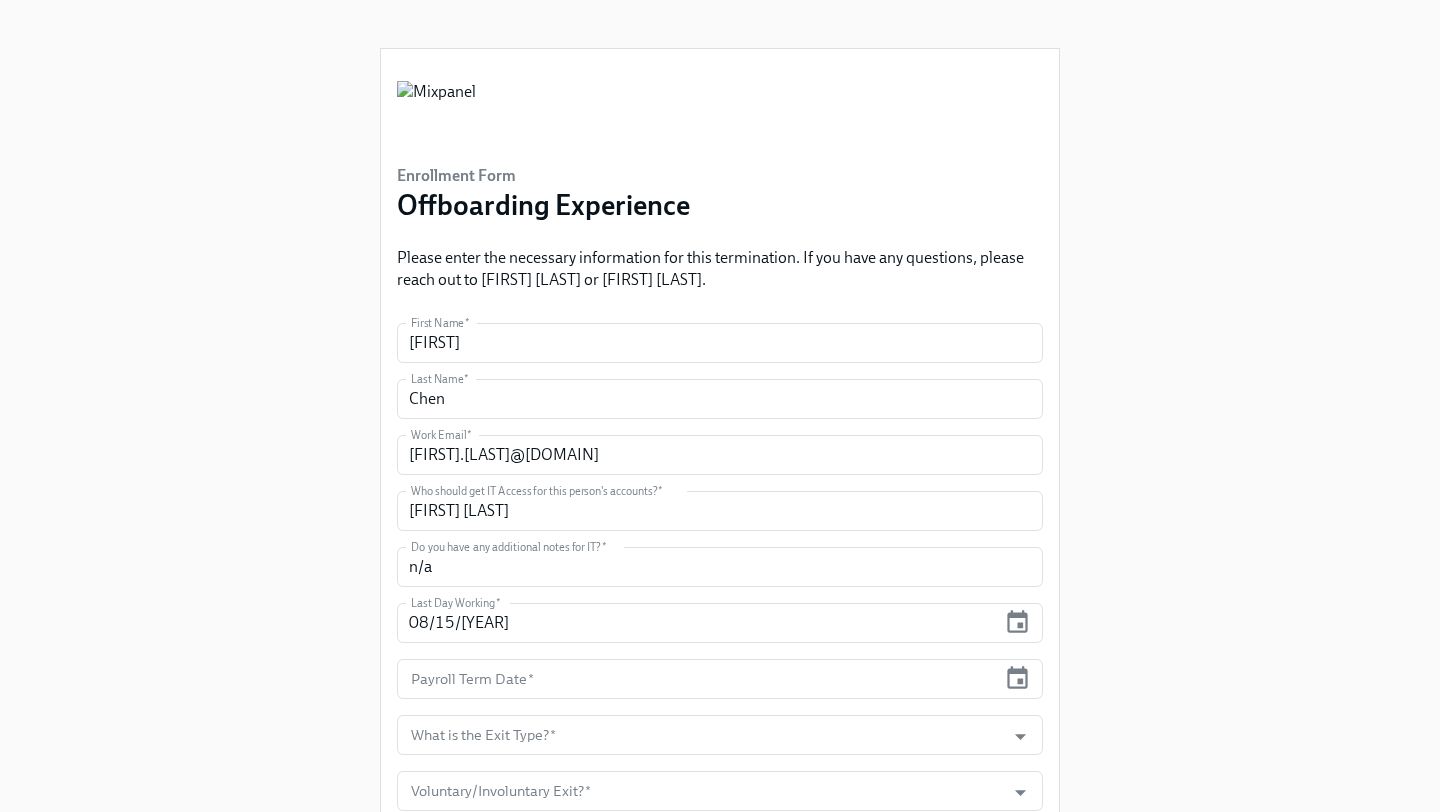click on "[YEAR] Fri, Aug 15 August [YEAR] Sun Mon Tue Wed Thu Fri Sat 27 28 29 30 31 1 2 3 4 5 6 7 8 9 10 11 12 13 14 15 16 17 18 19 20 21 22 23 24 25 26 27 28 29 30 31 1 2 3 4 5 6" at bounding box center (720, 406) 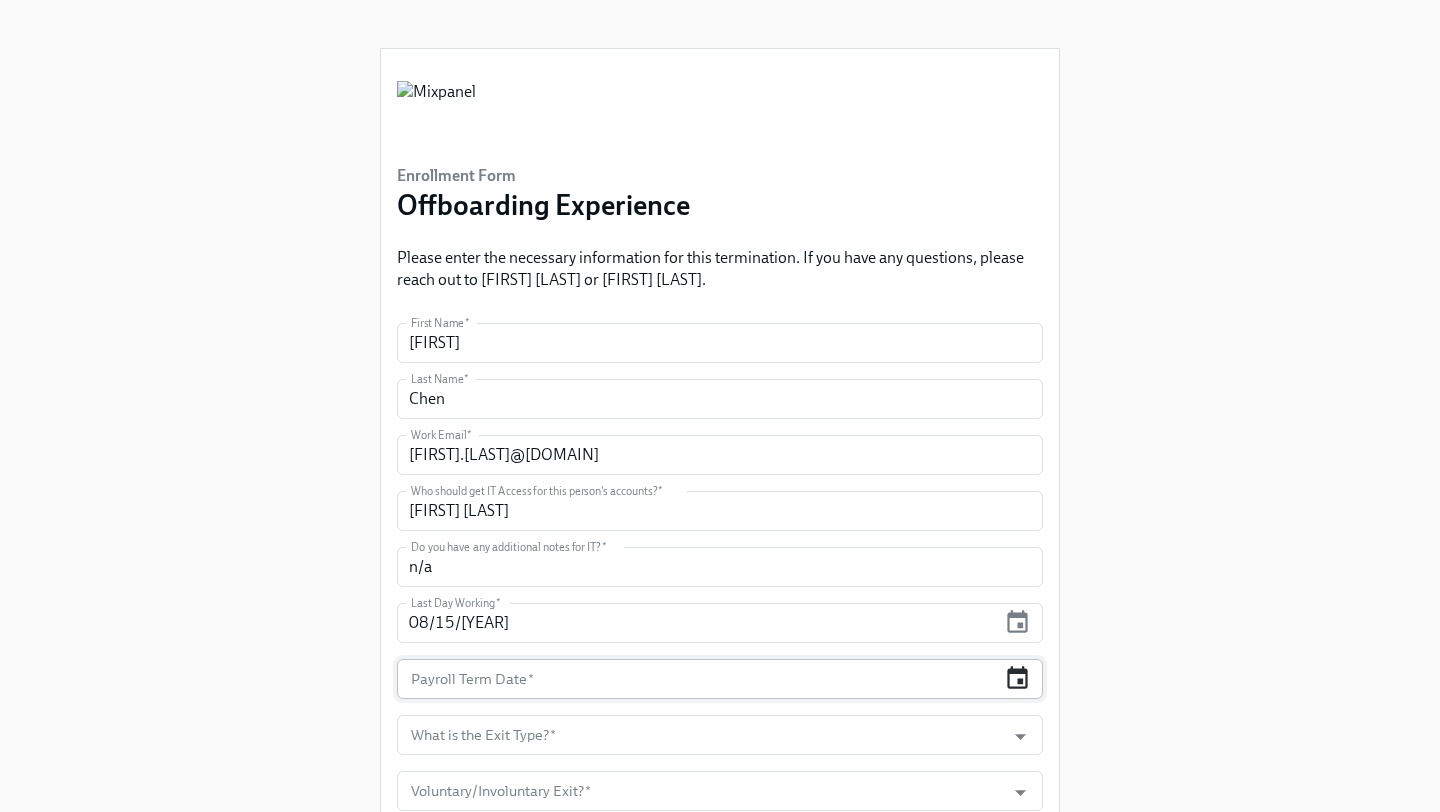 click 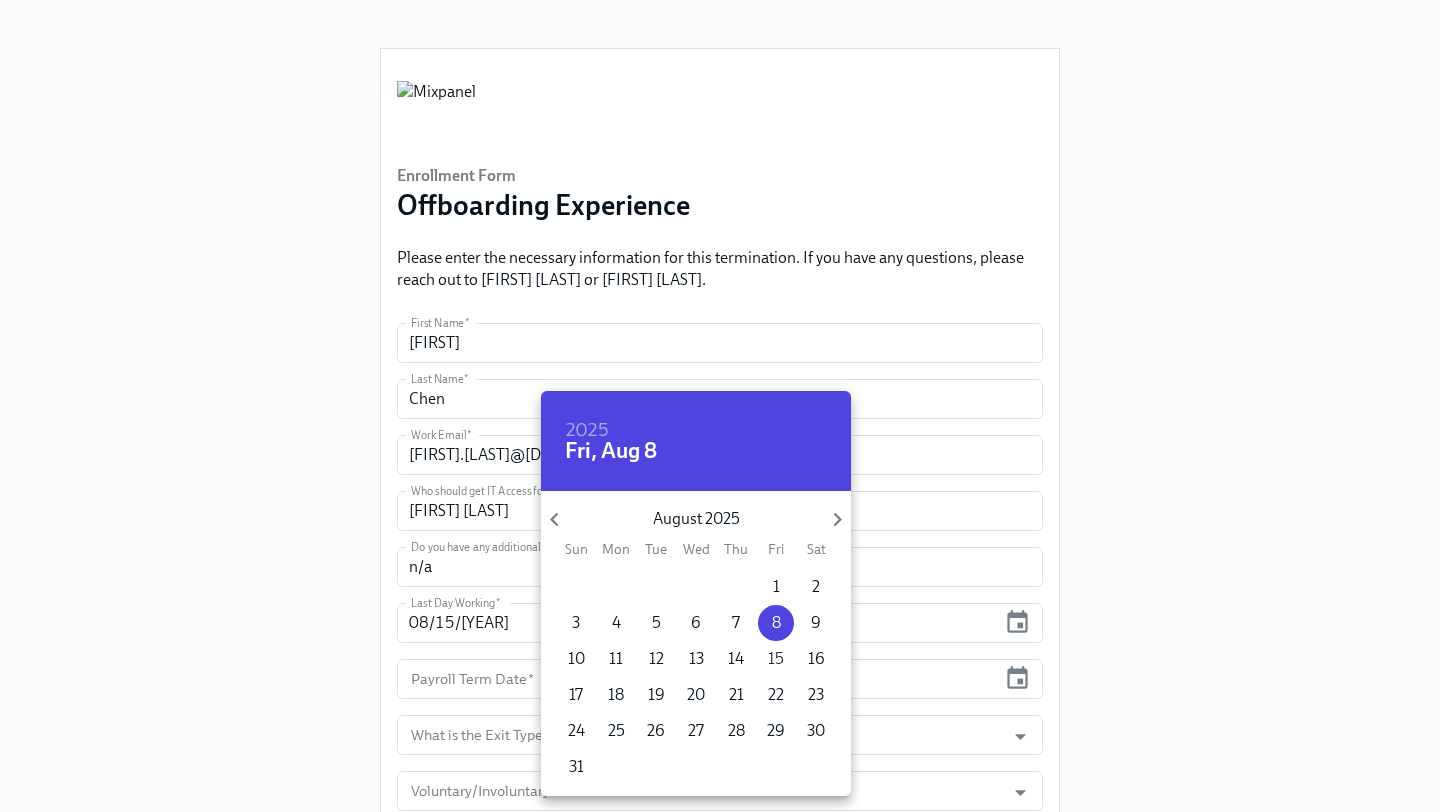 click on "15" at bounding box center [776, 659] 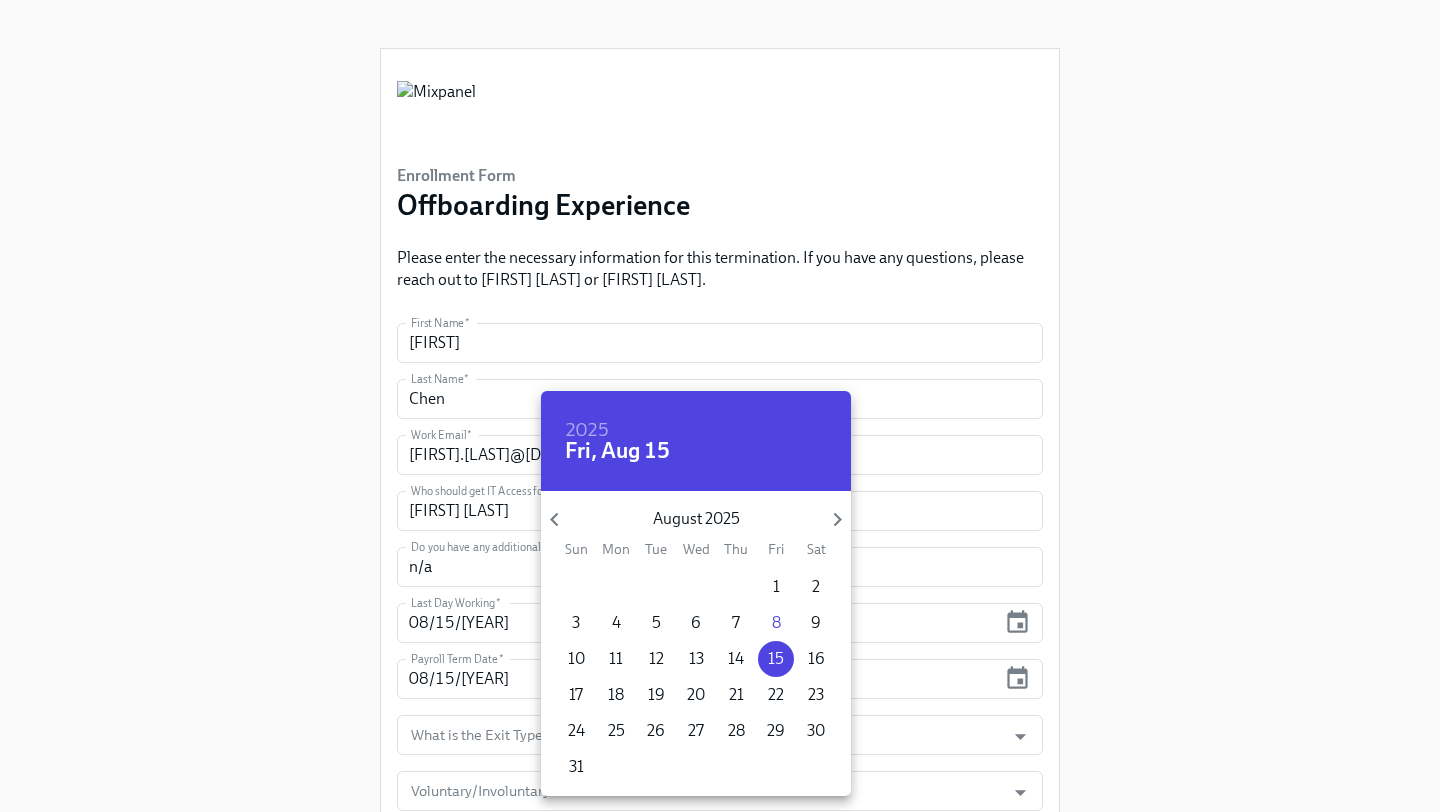 click at bounding box center (720, 406) 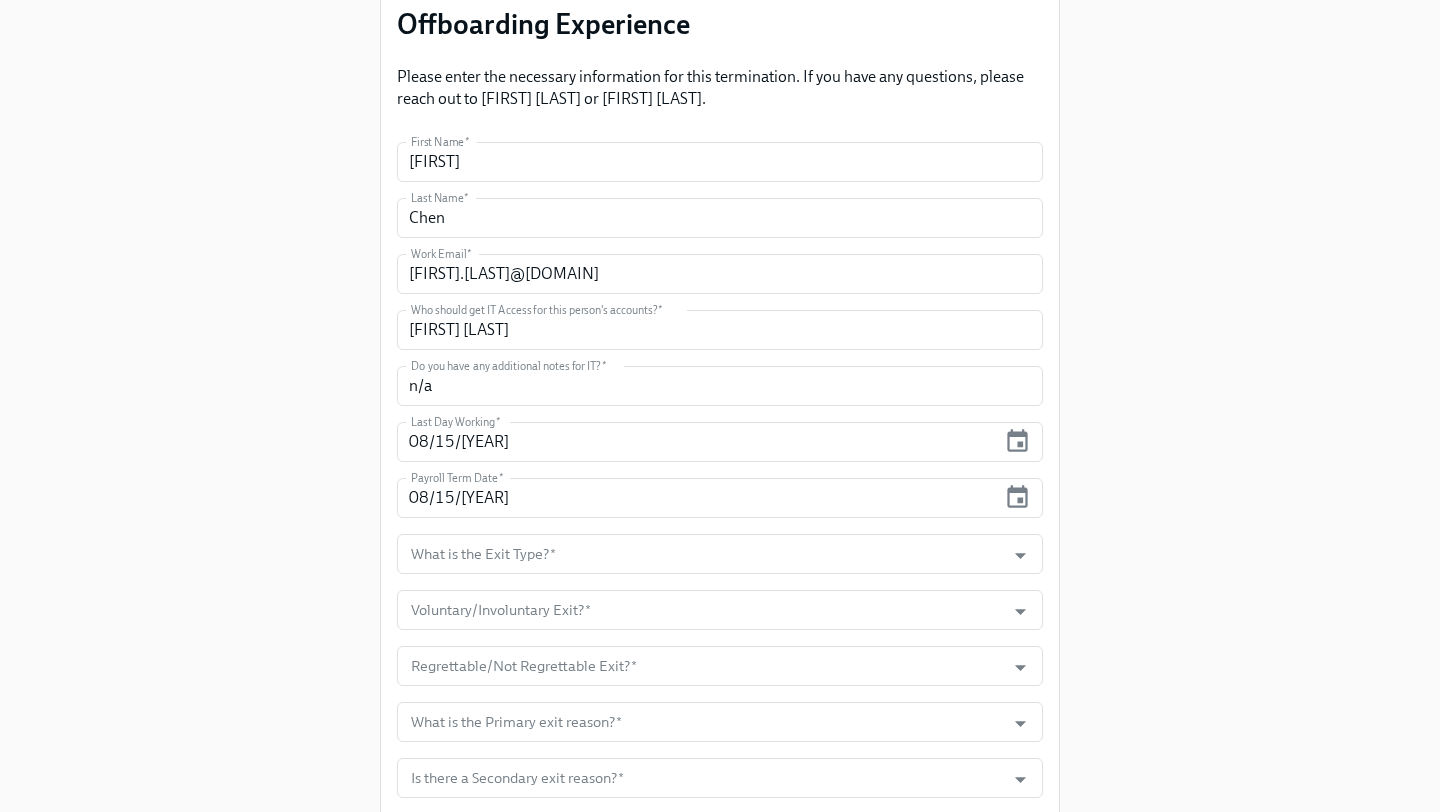 scroll, scrollTop: 183, scrollLeft: 0, axis: vertical 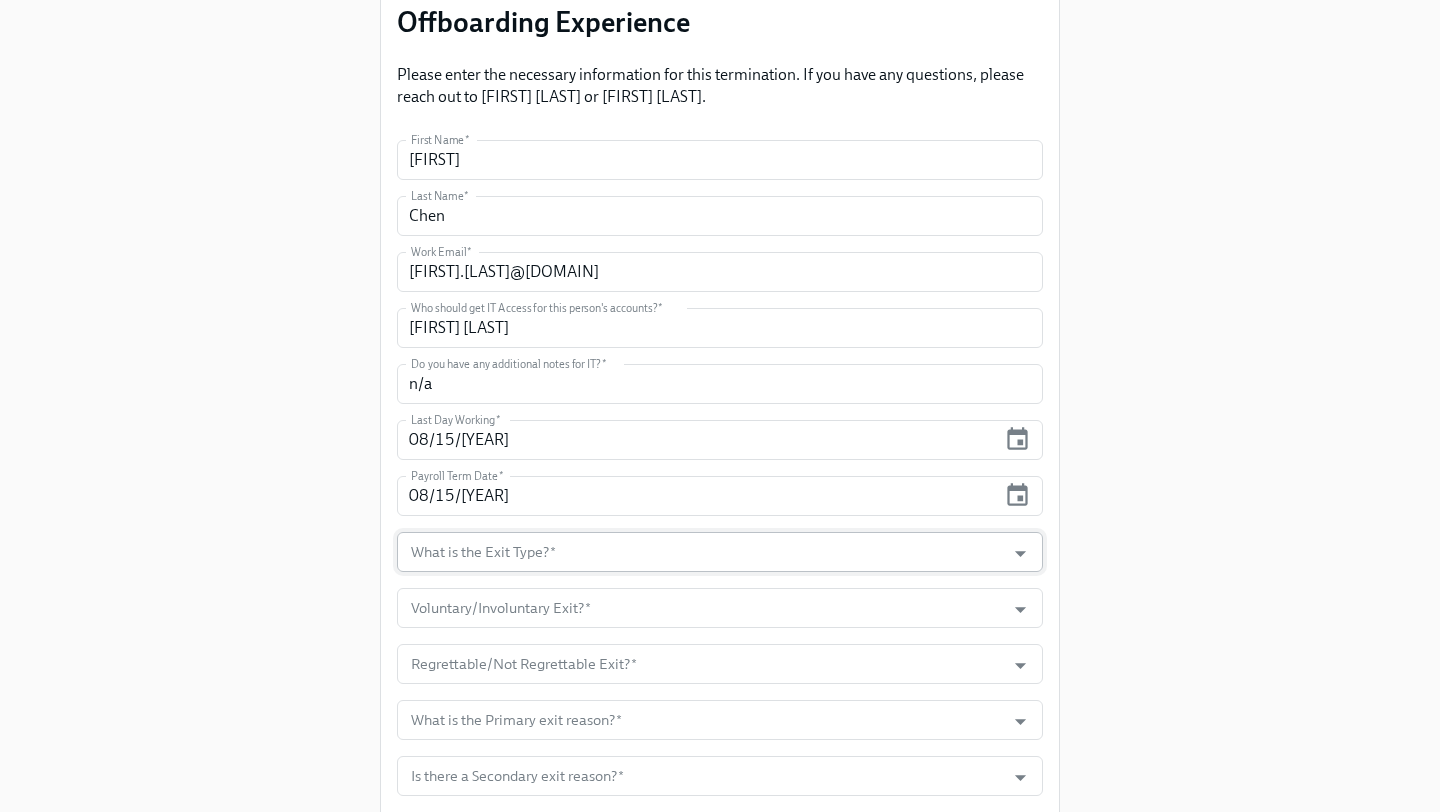 click at bounding box center [1008, 553] 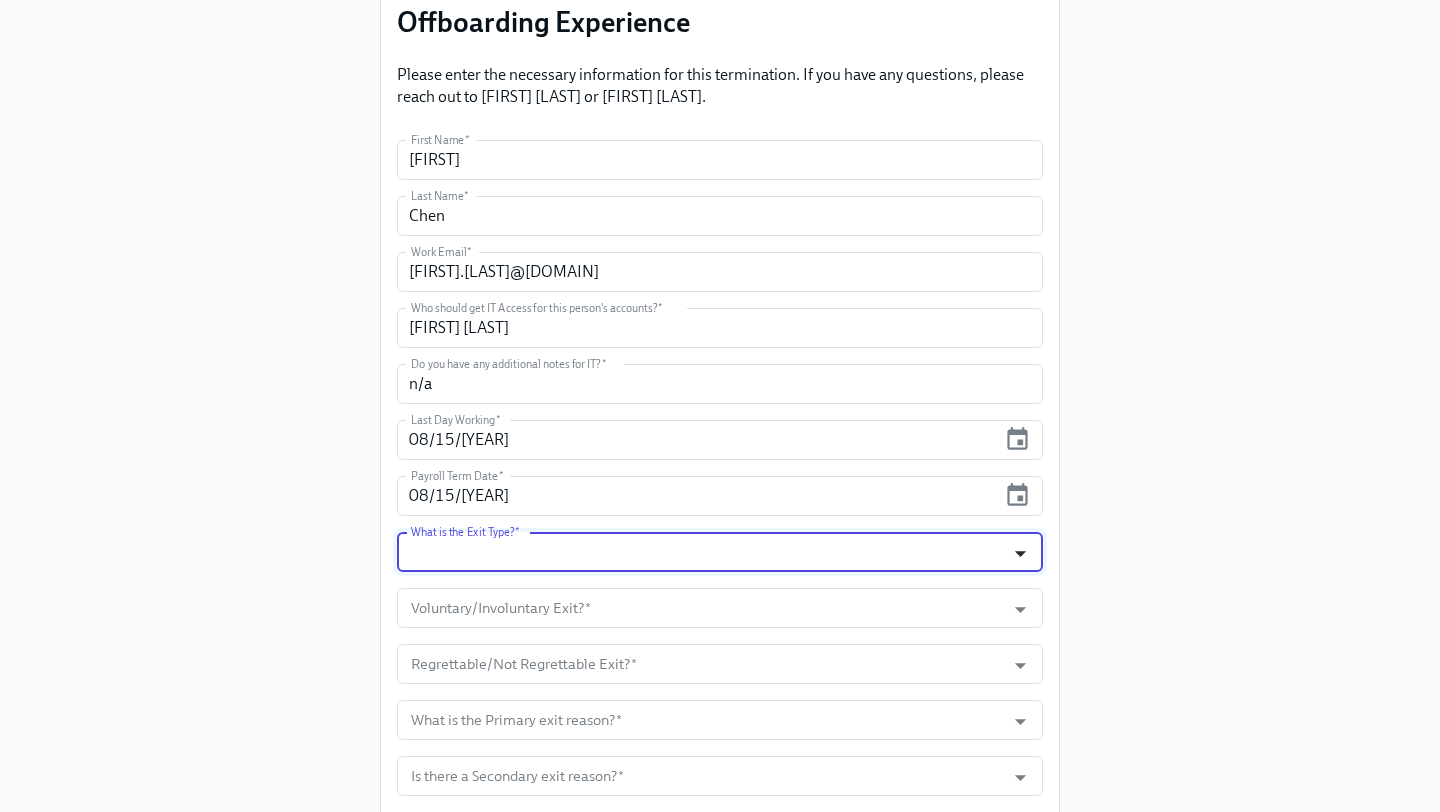 click 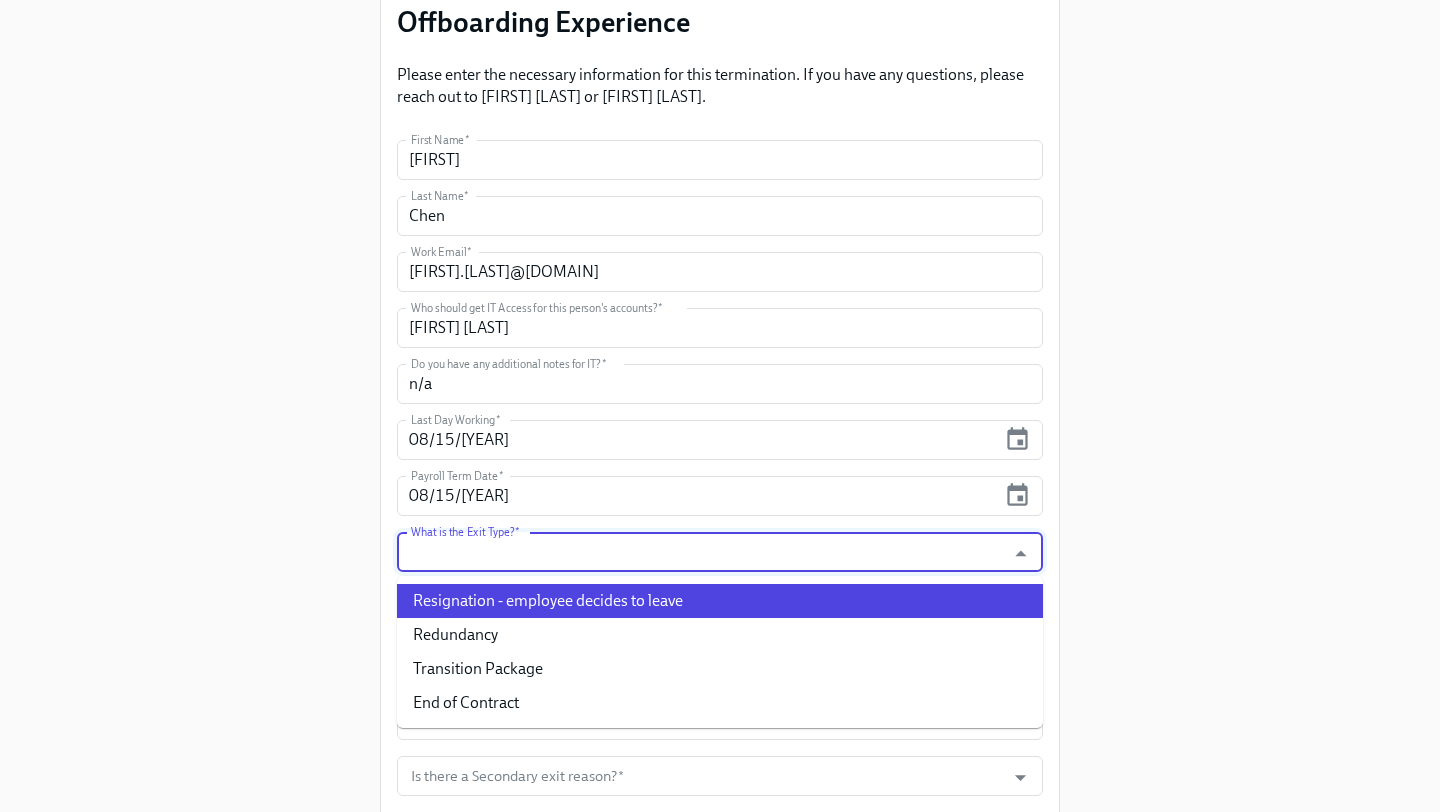 click on "Resignation - employee decides to leave" at bounding box center [720, 601] 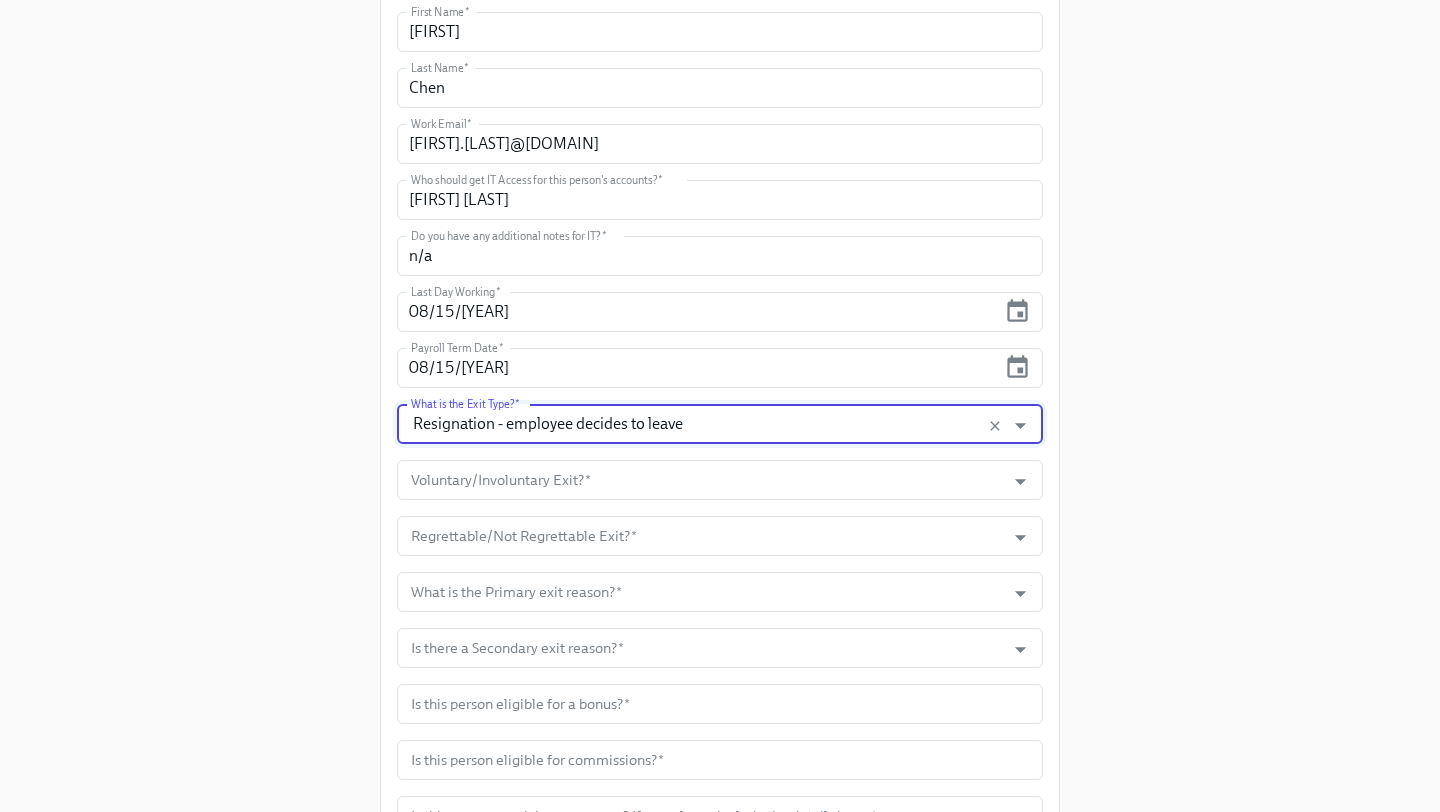 scroll, scrollTop: 364, scrollLeft: 0, axis: vertical 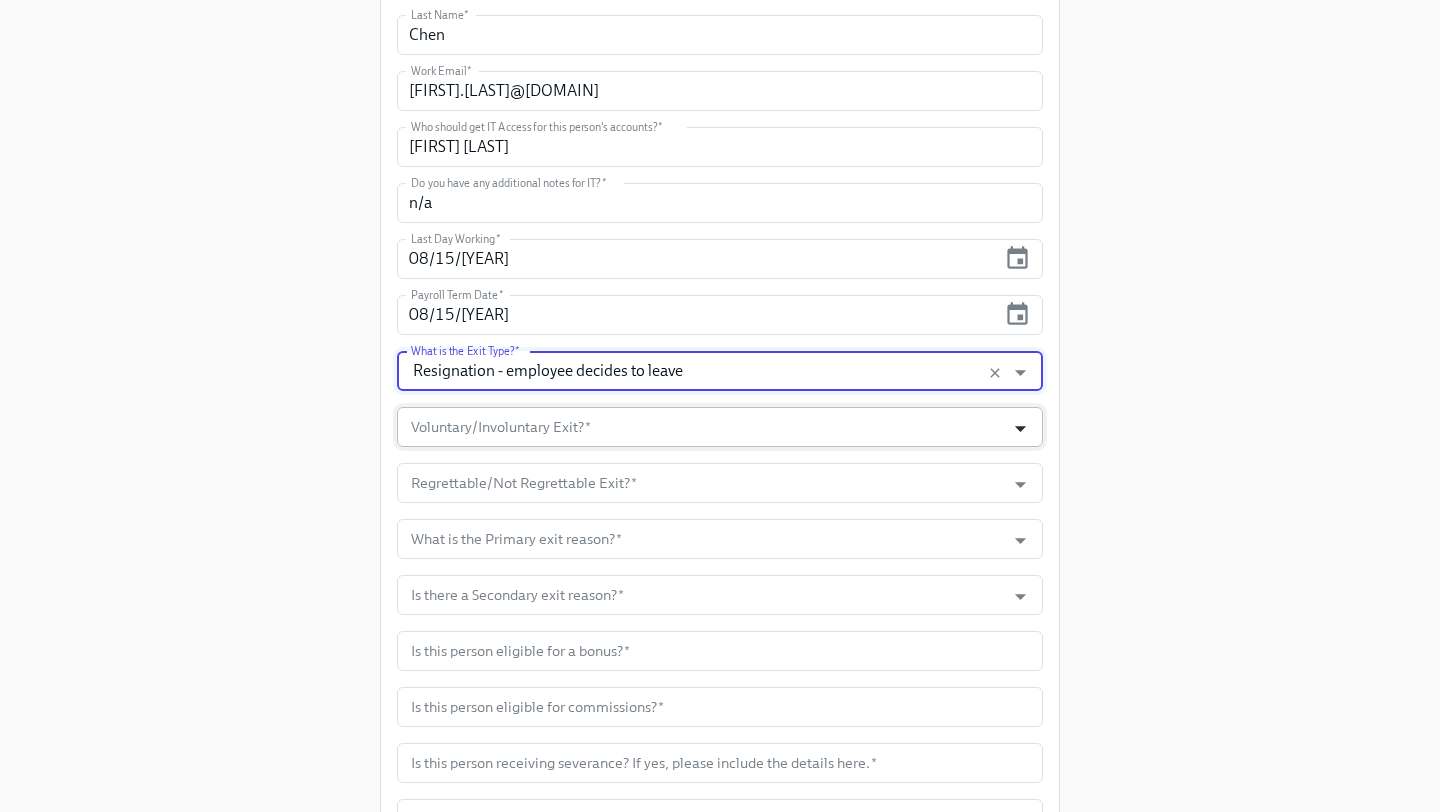click 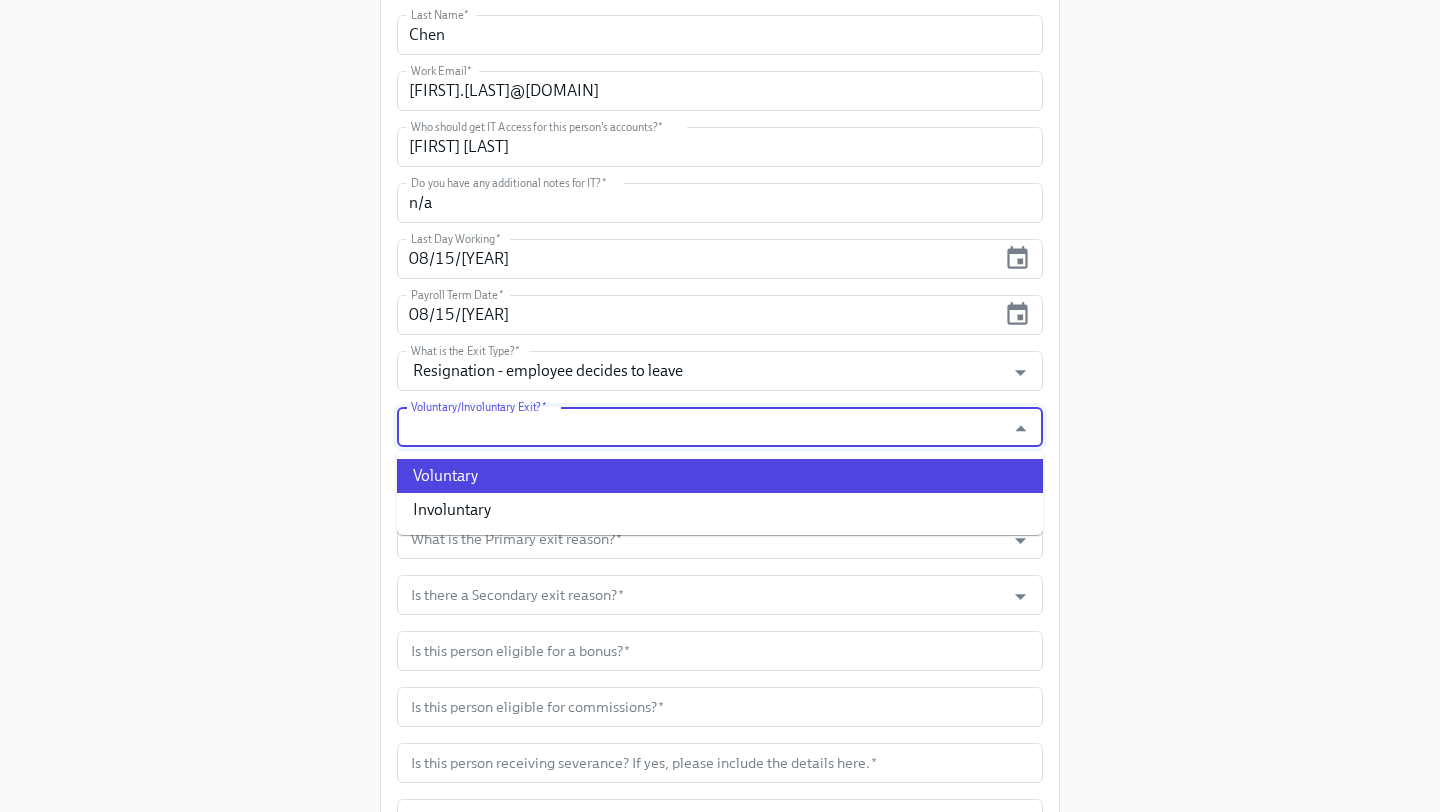 click on "Voluntary" at bounding box center (720, 476) 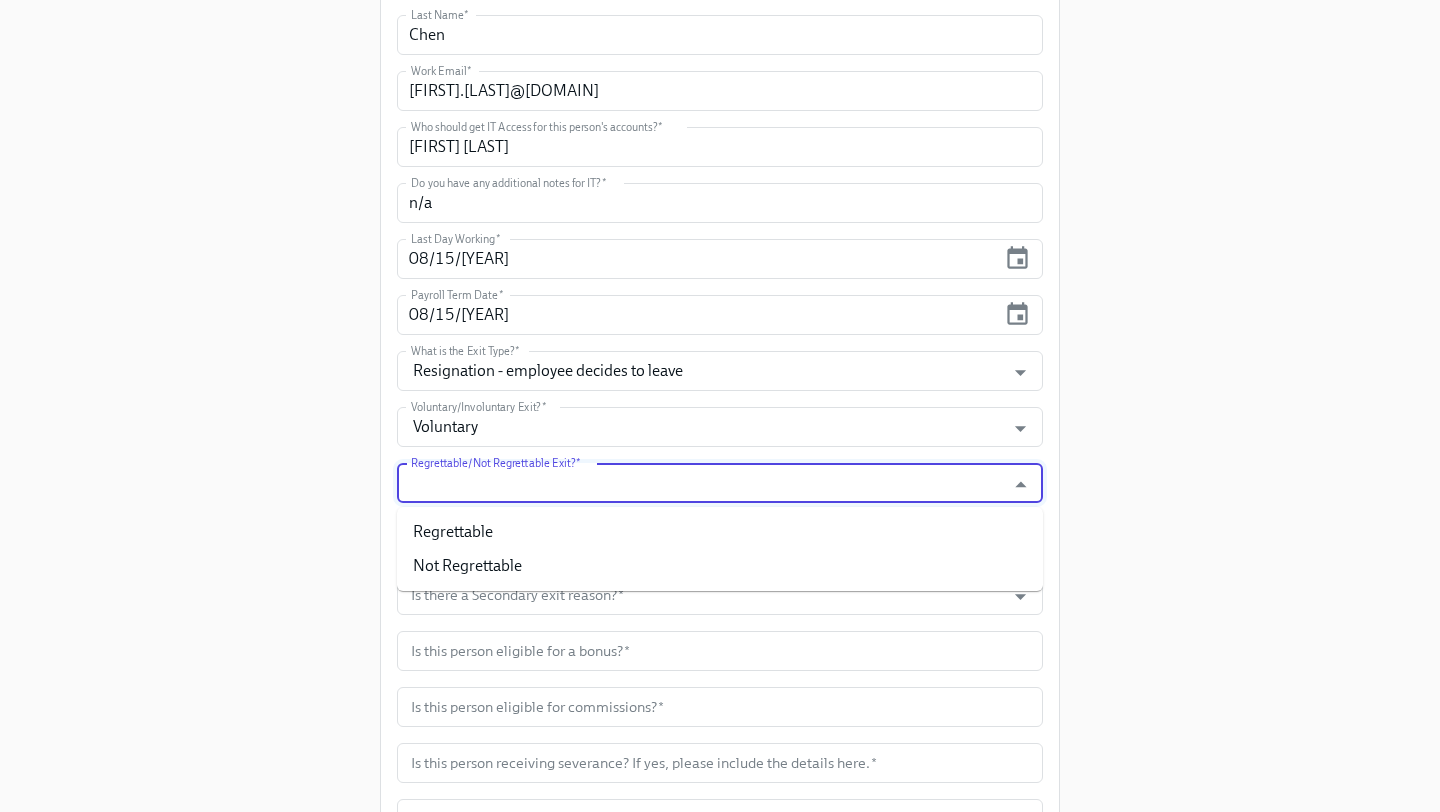 click on "Regrettable/Not Regrettable Exit?   *" at bounding box center (701, 483) 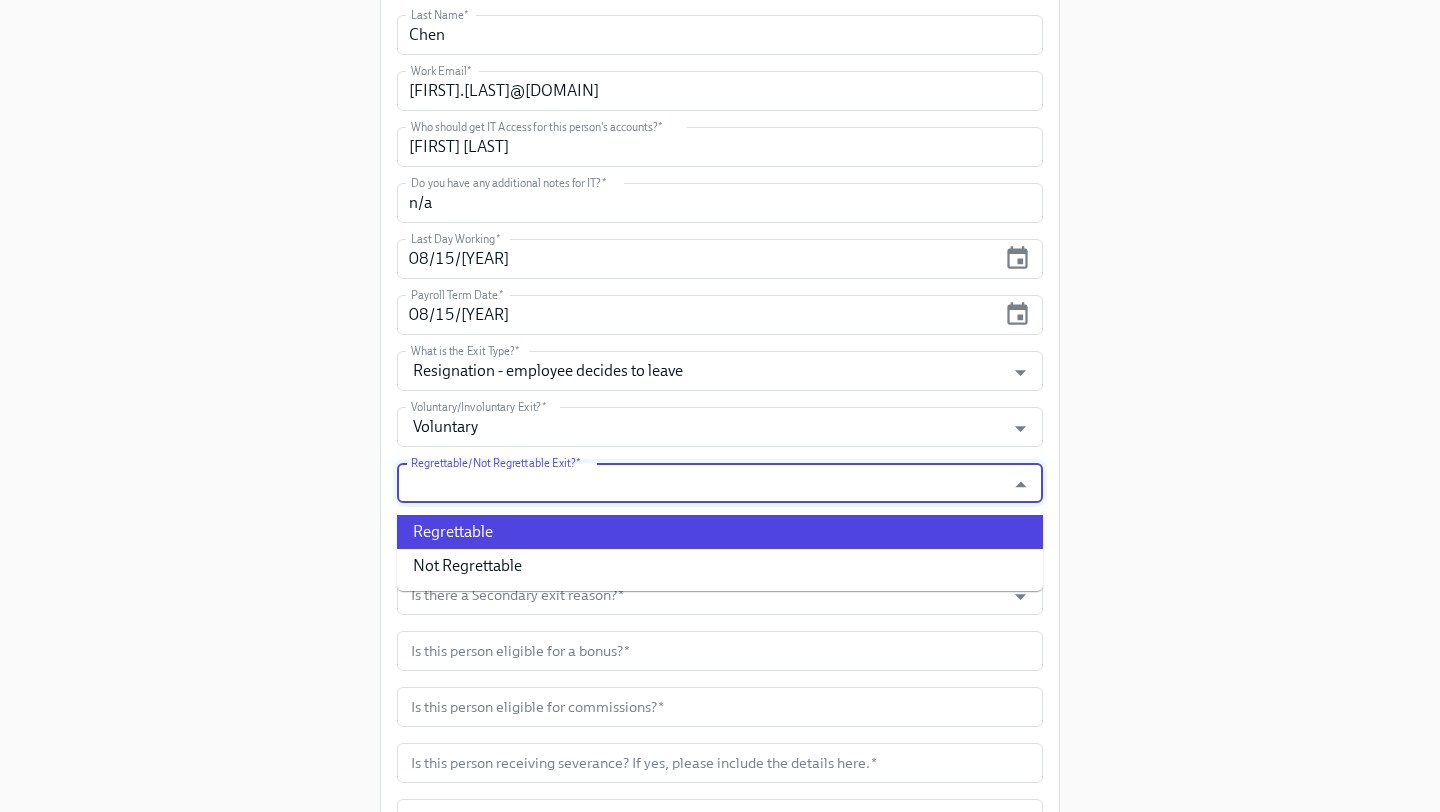 click on "Regrettable" at bounding box center (720, 532) 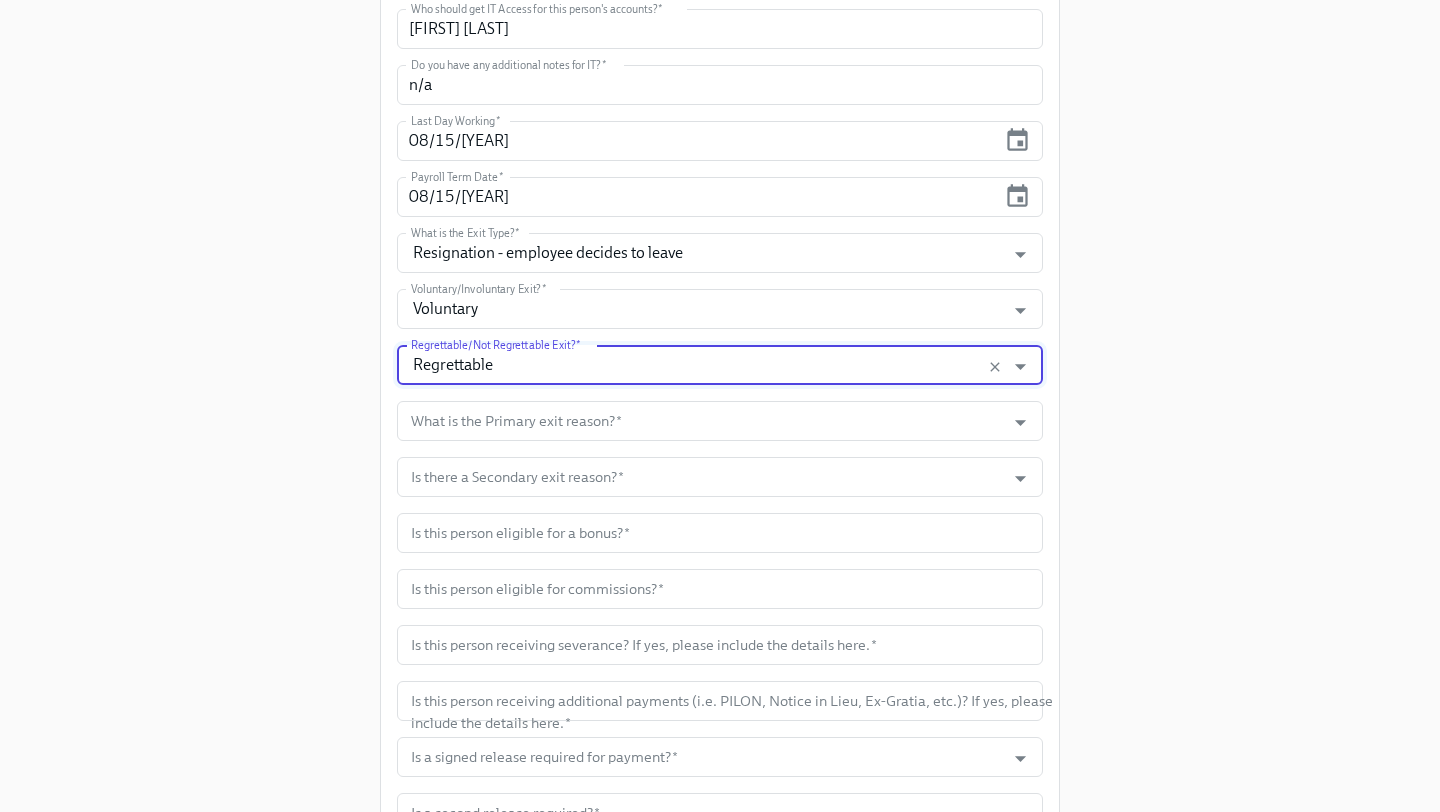scroll, scrollTop: 481, scrollLeft: 0, axis: vertical 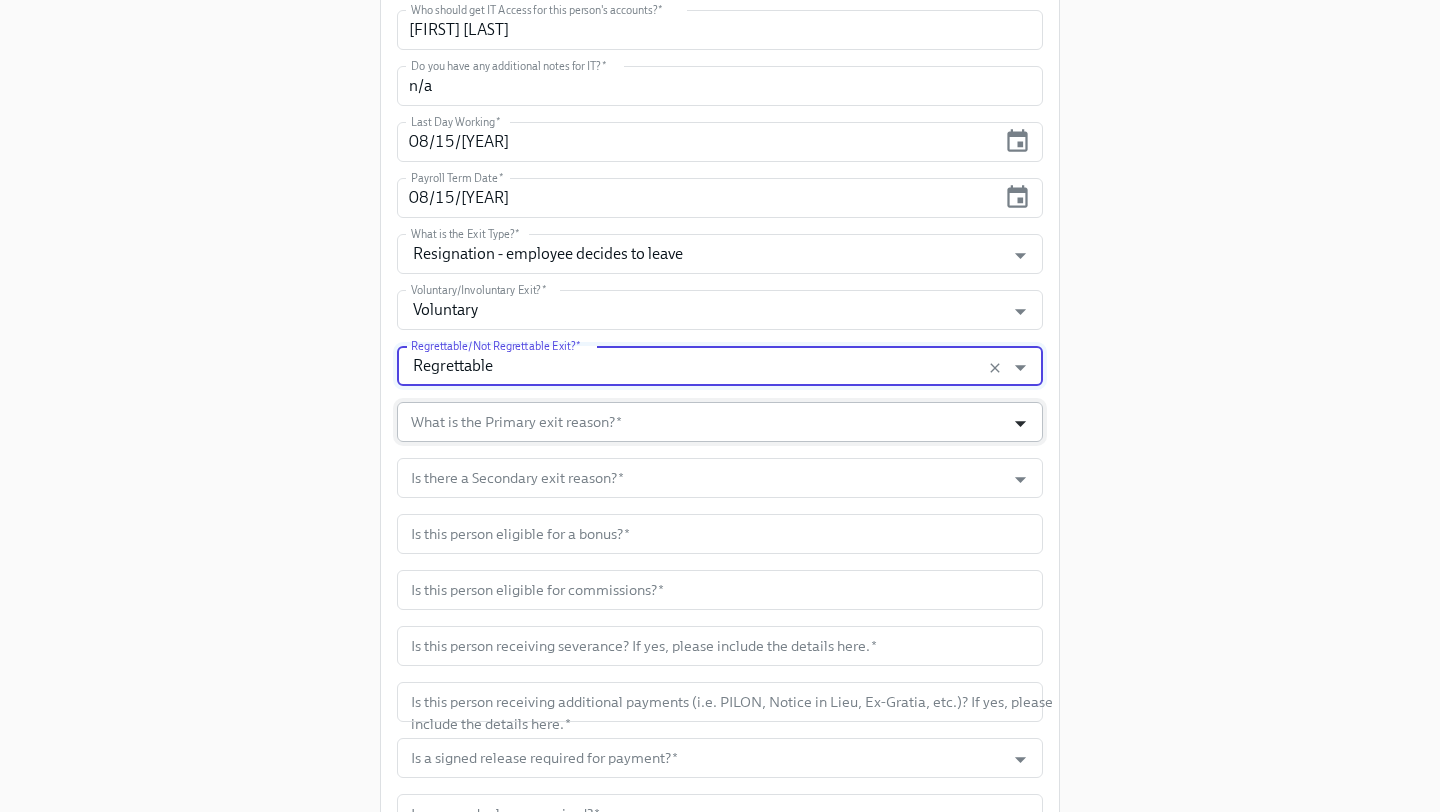 click 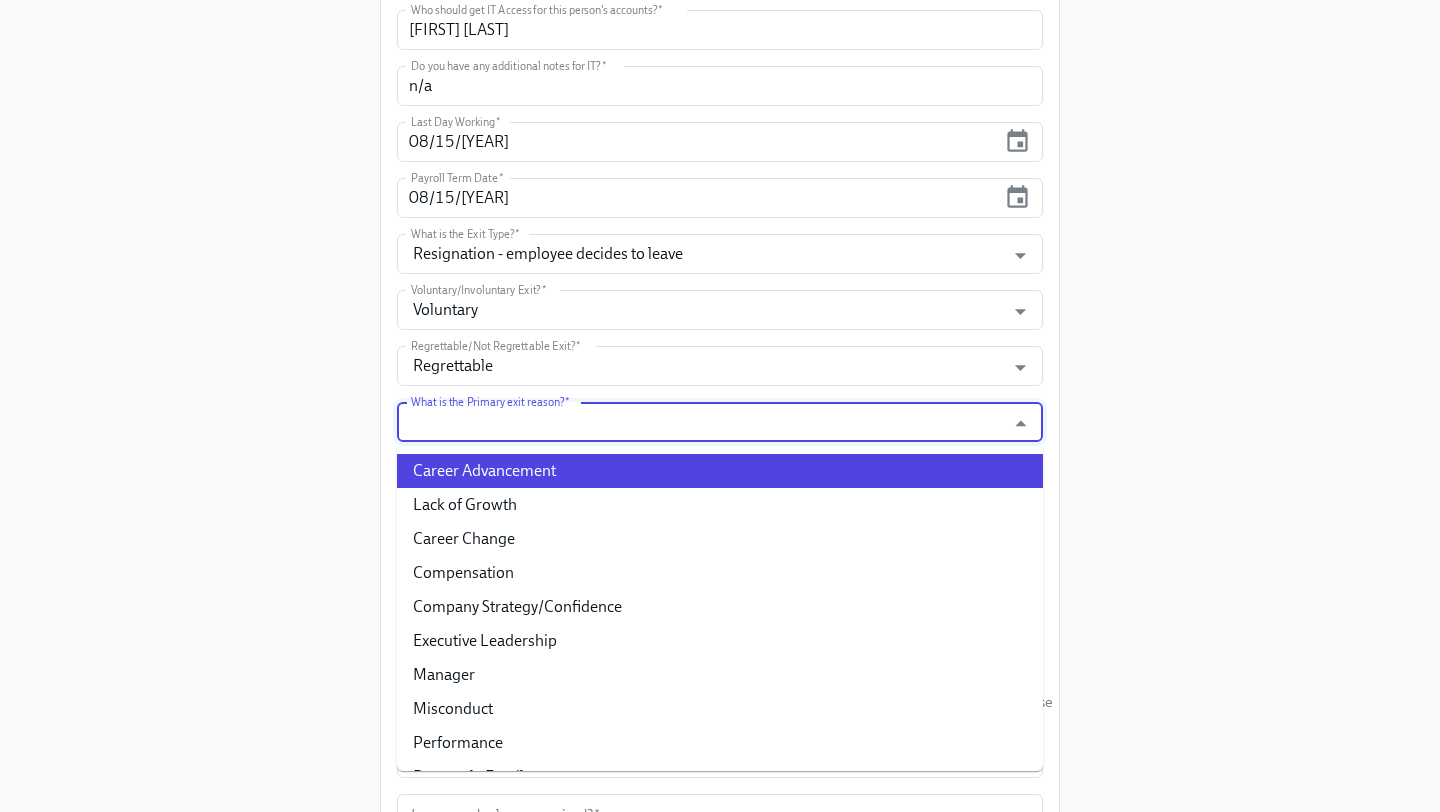 click on "Career Advancement" at bounding box center [720, 471] 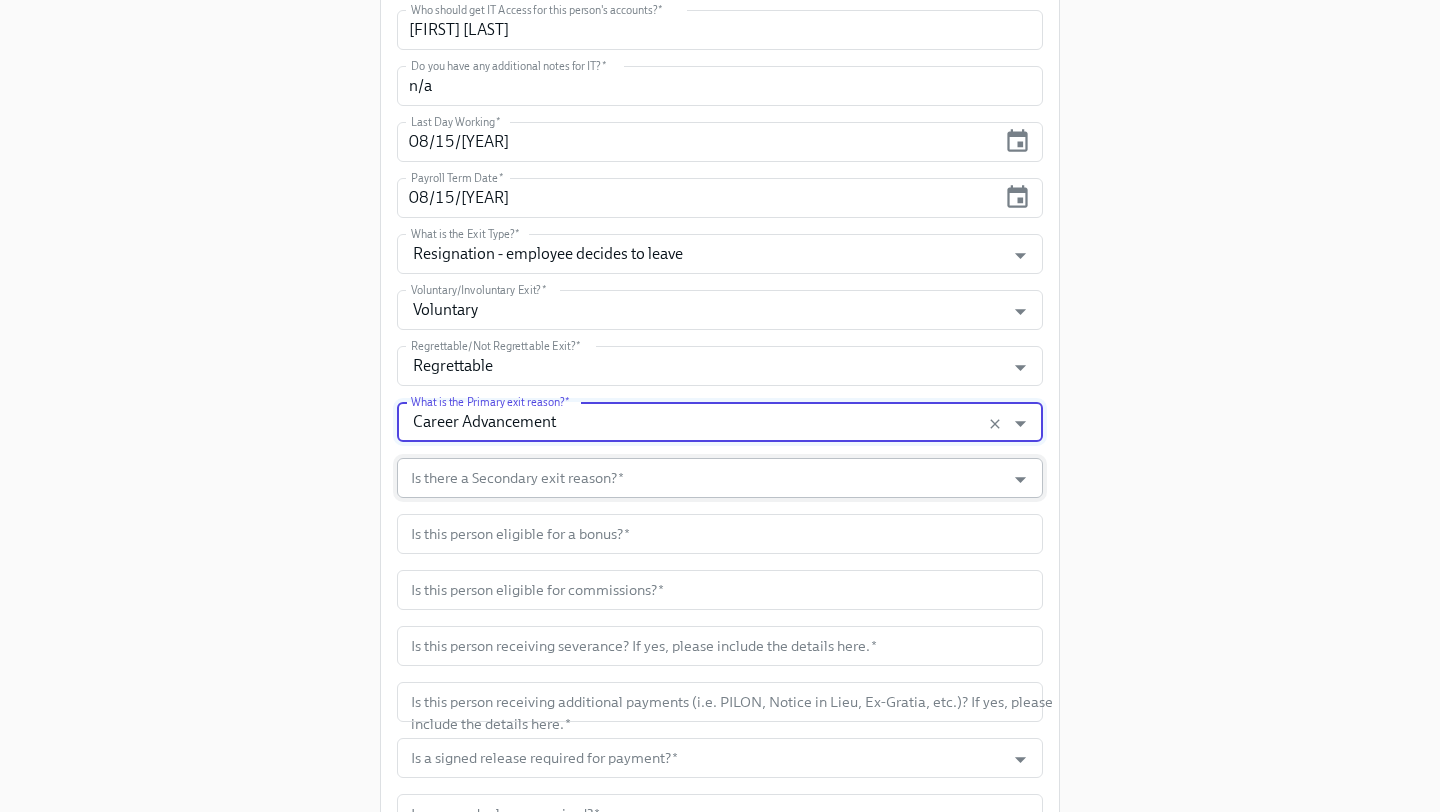 click on "Is there a Secondary exit reason?   *" at bounding box center [701, 478] 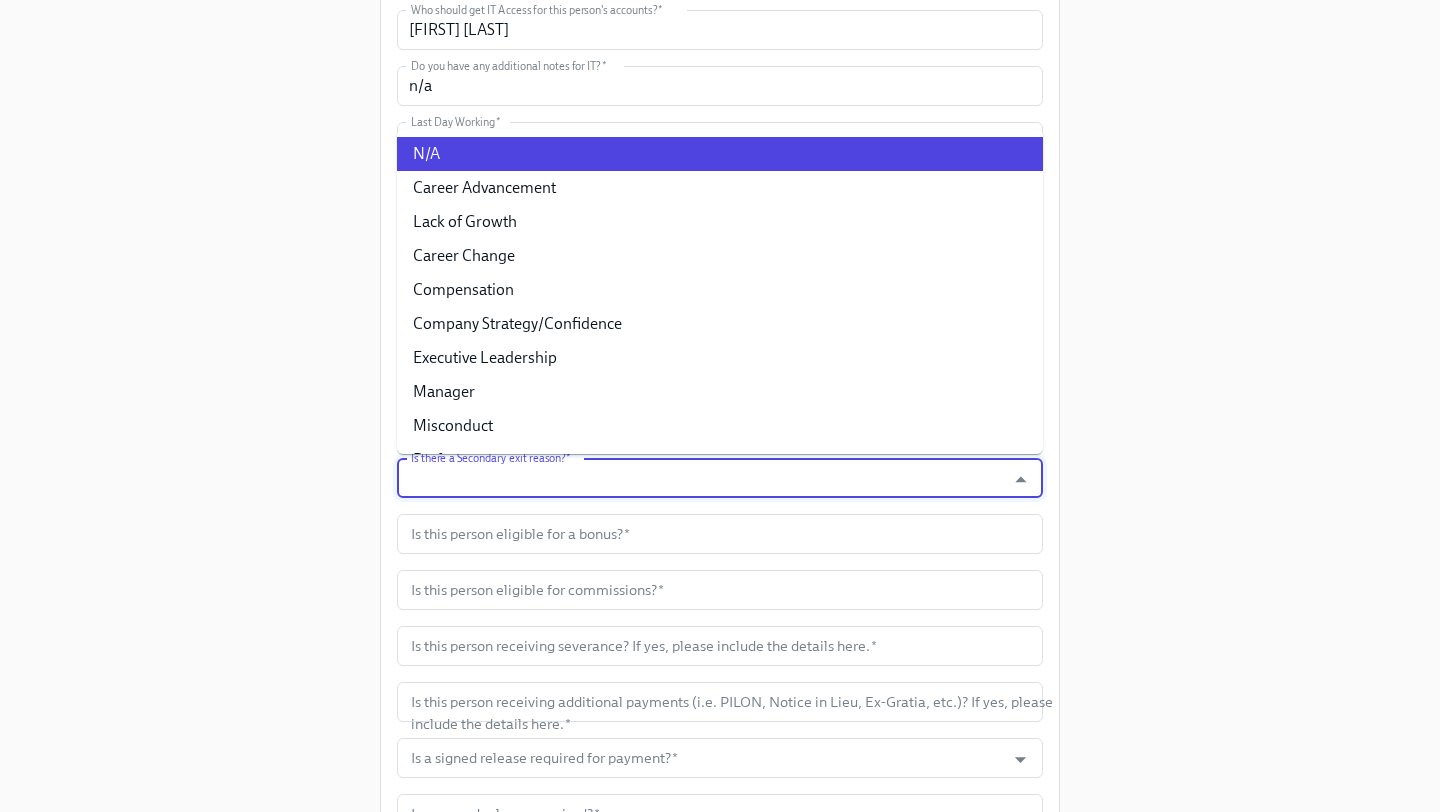 click on "N/A" at bounding box center [720, 154] 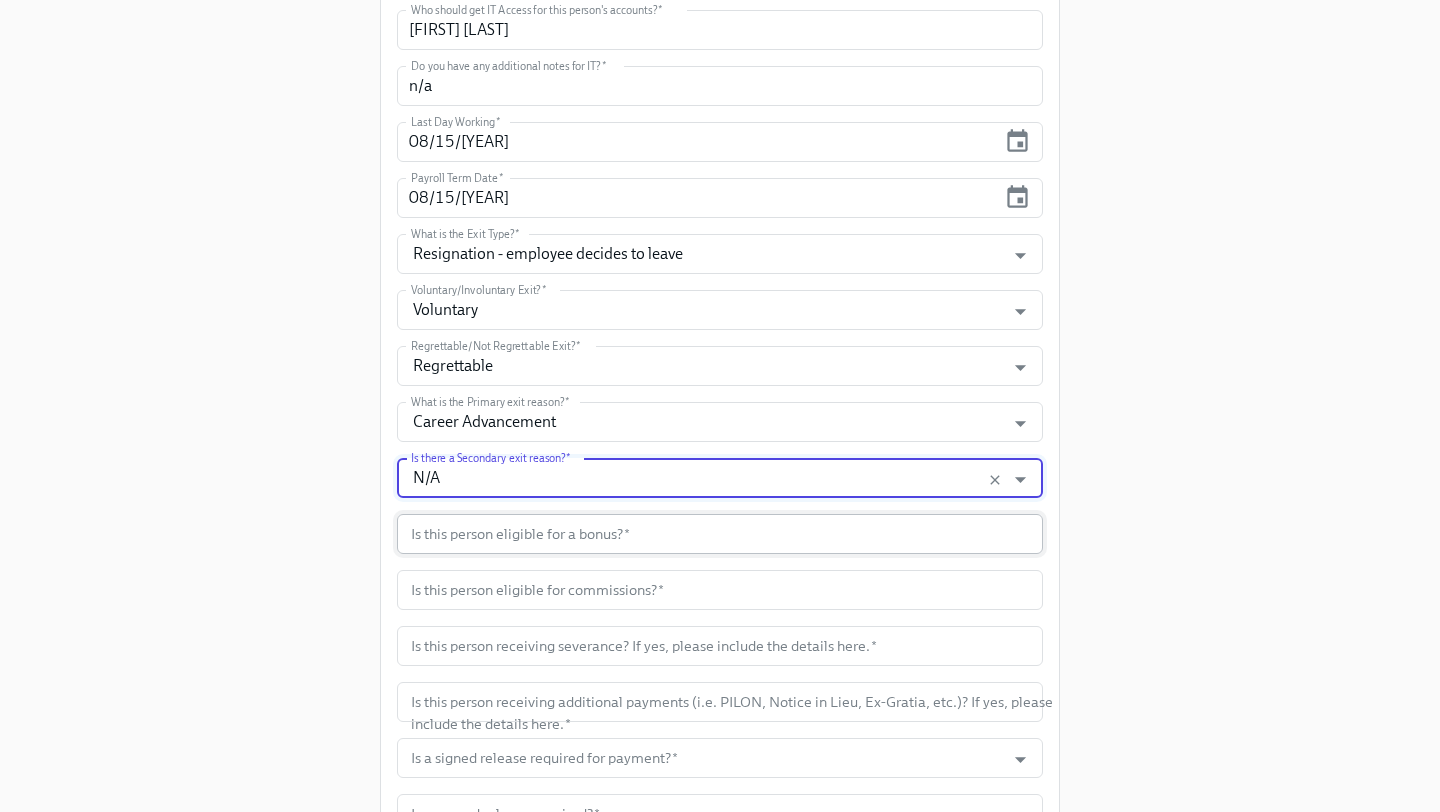 click at bounding box center [720, 534] 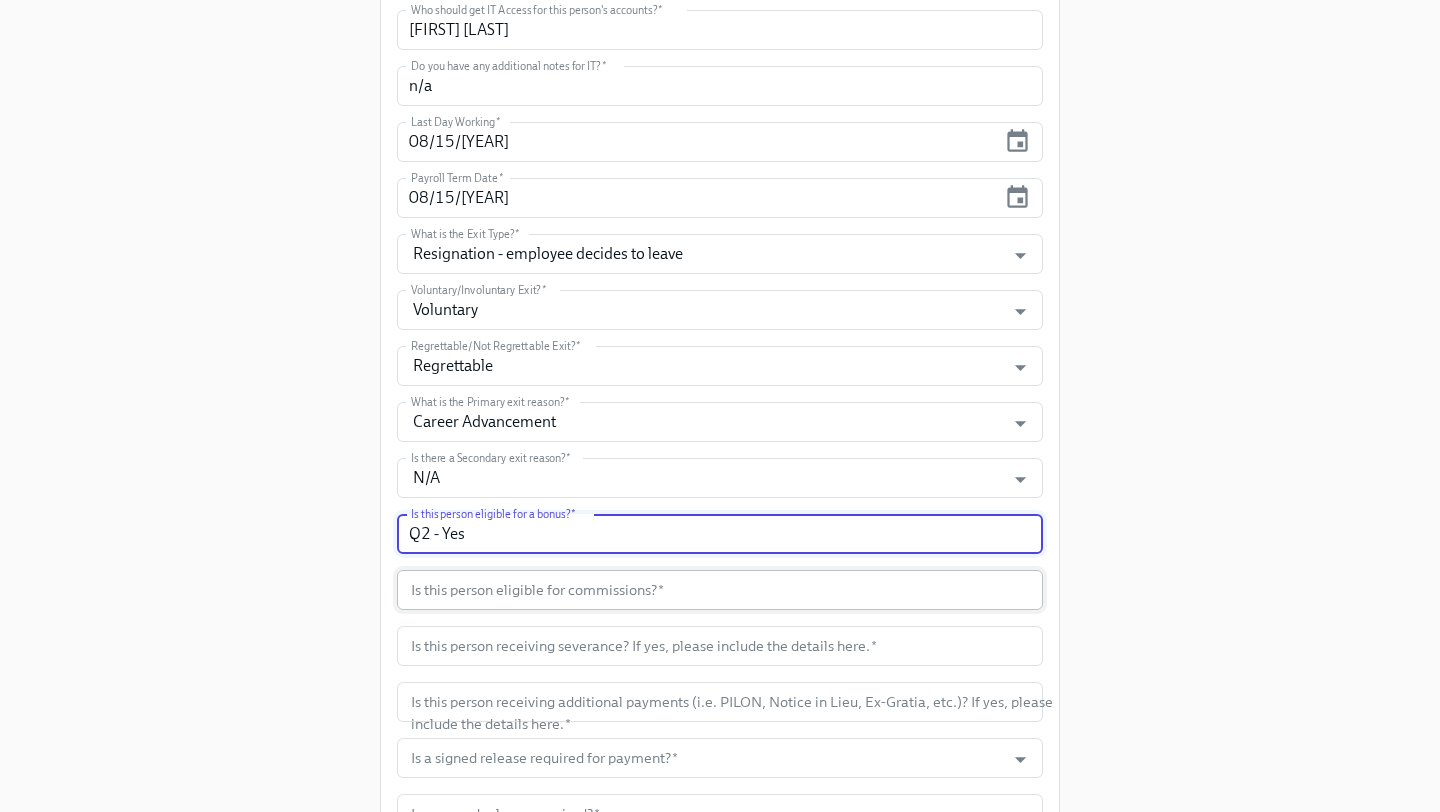 type on "Q2 - Yes" 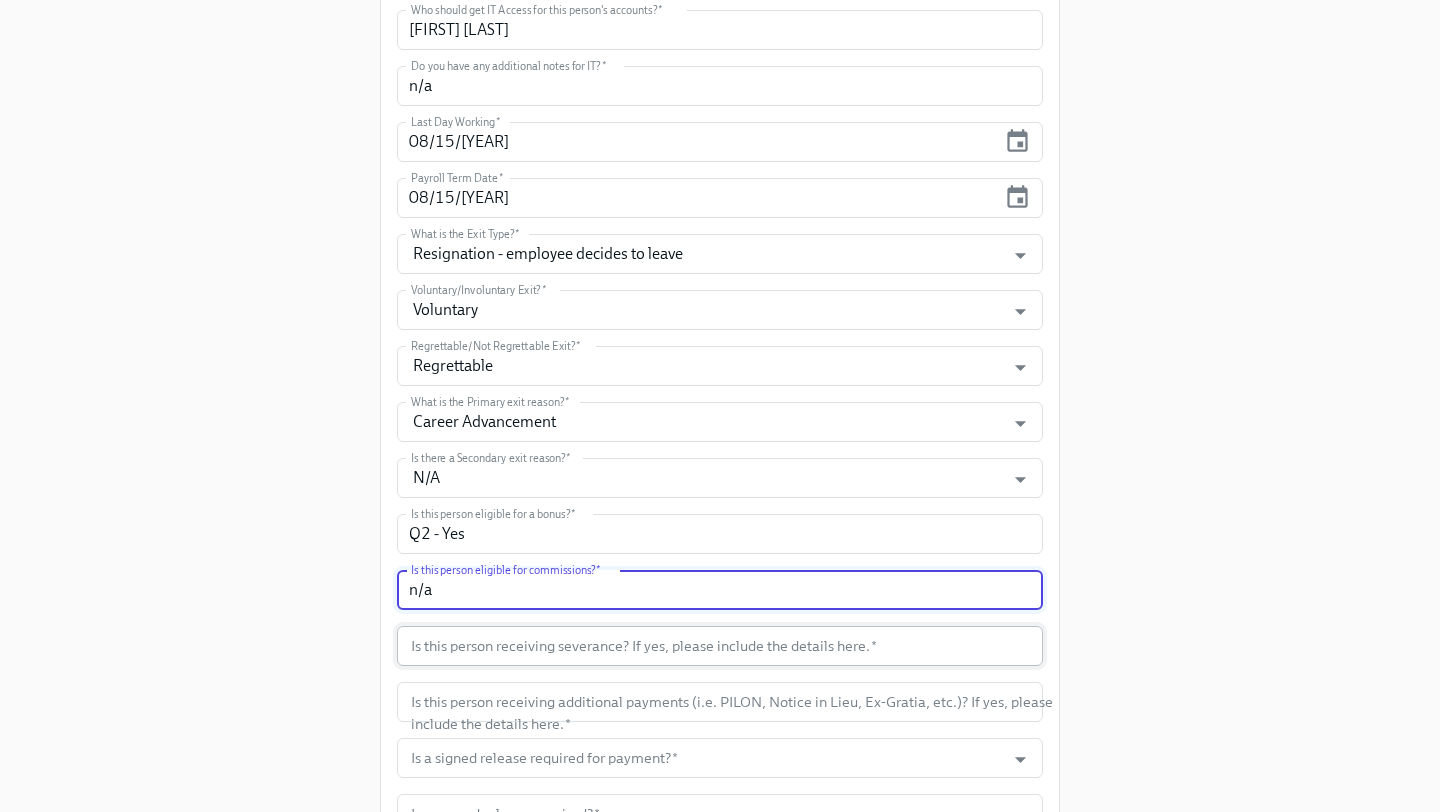 type on "n/a" 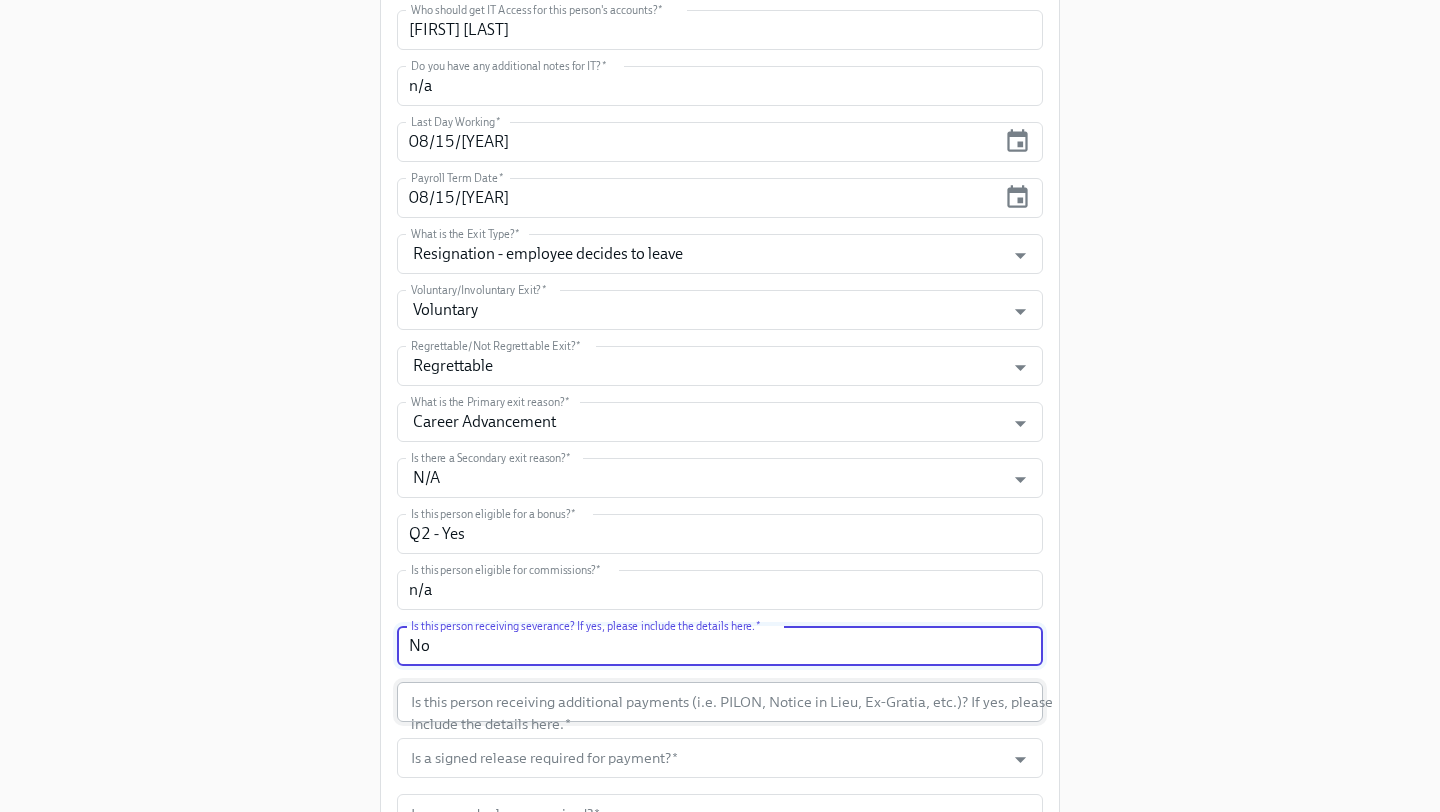 type on "No" 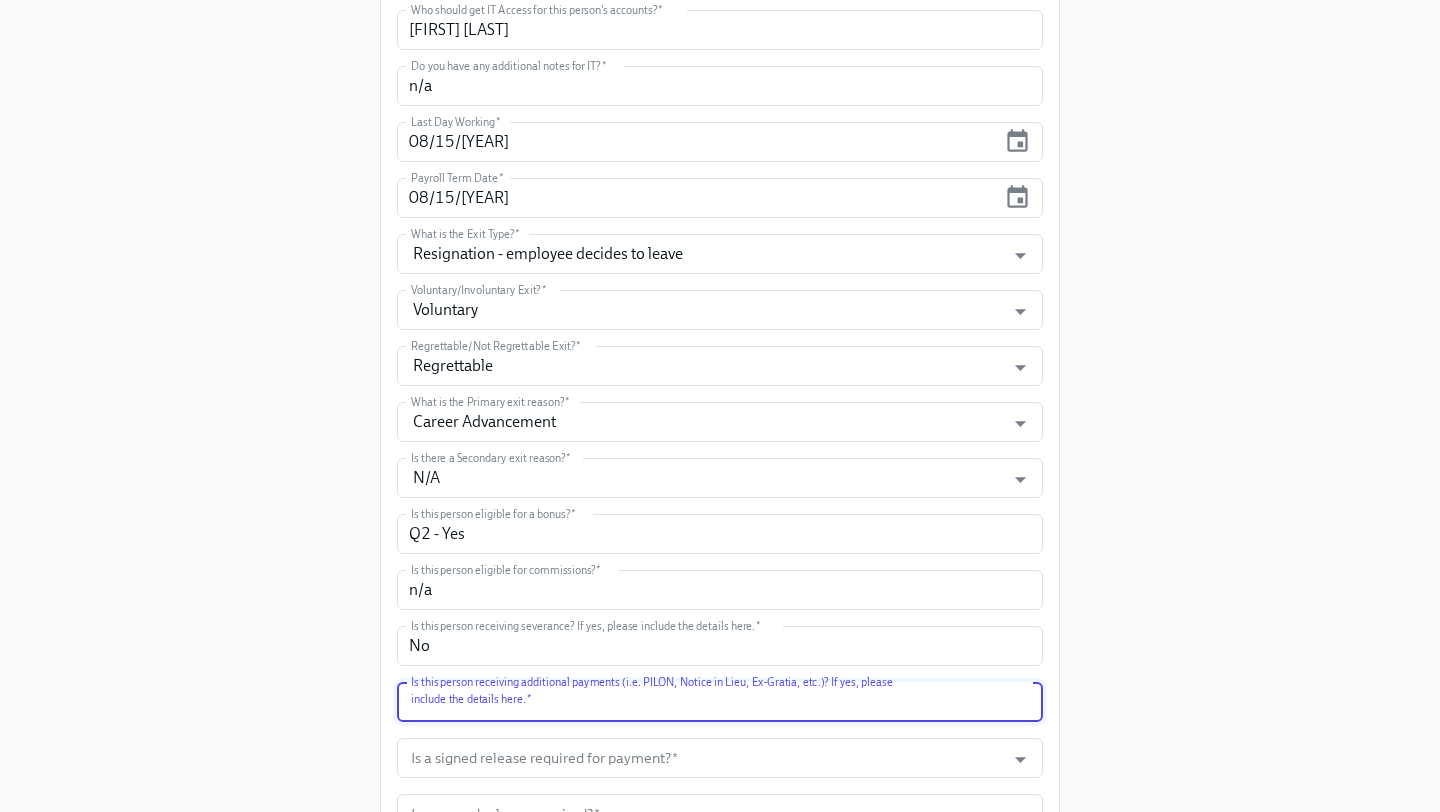 click at bounding box center (720, 702) 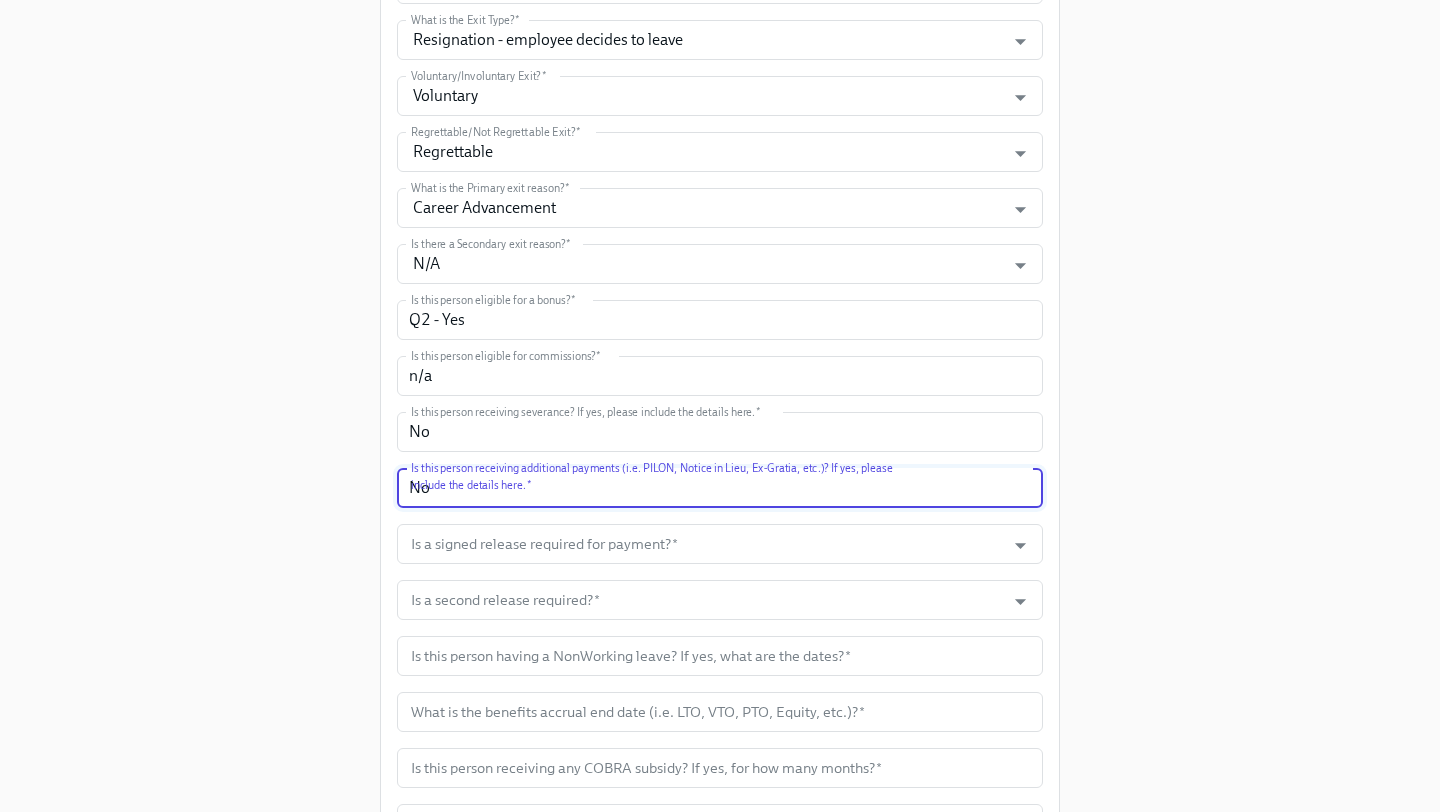 scroll, scrollTop: 698, scrollLeft: 0, axis: vertical 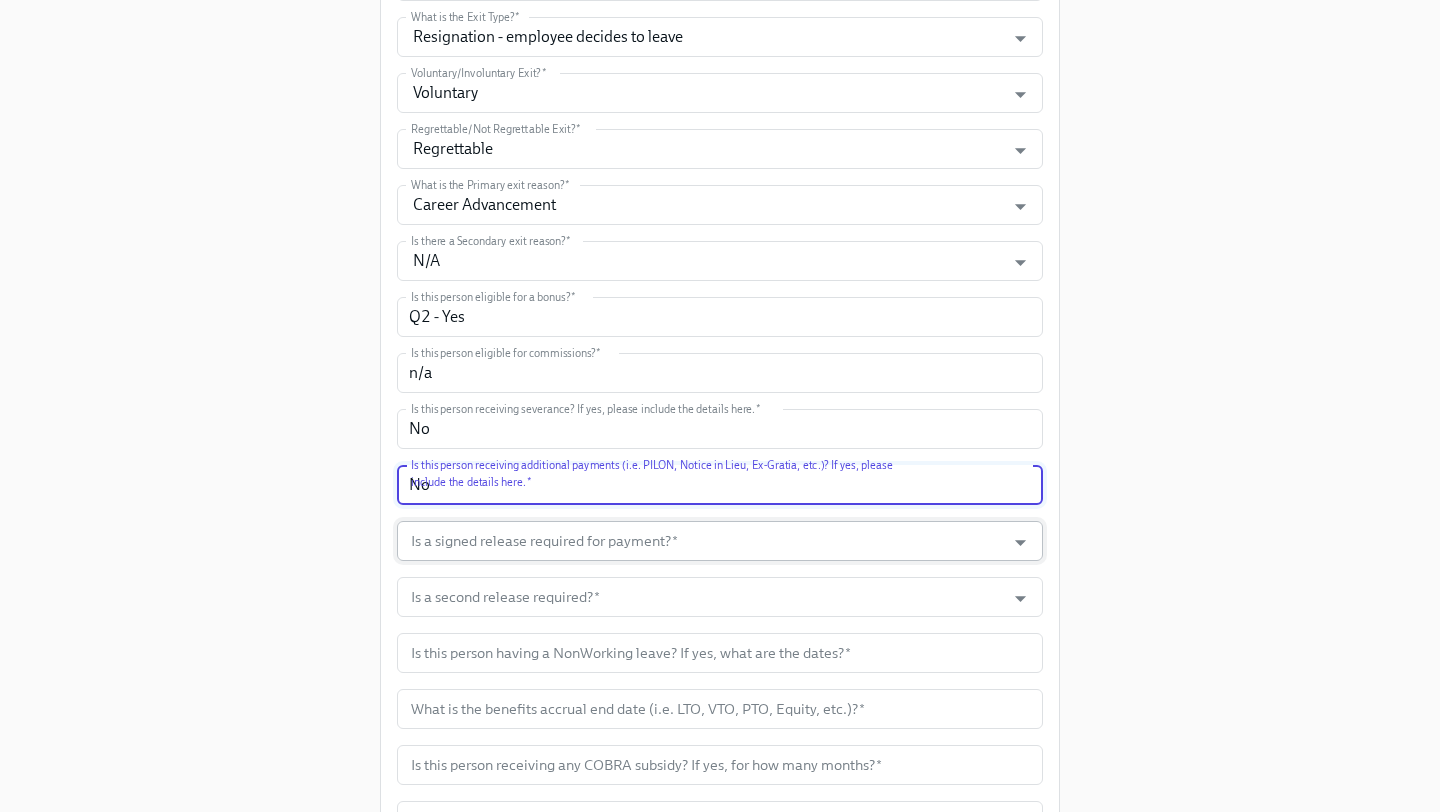 type on "No" 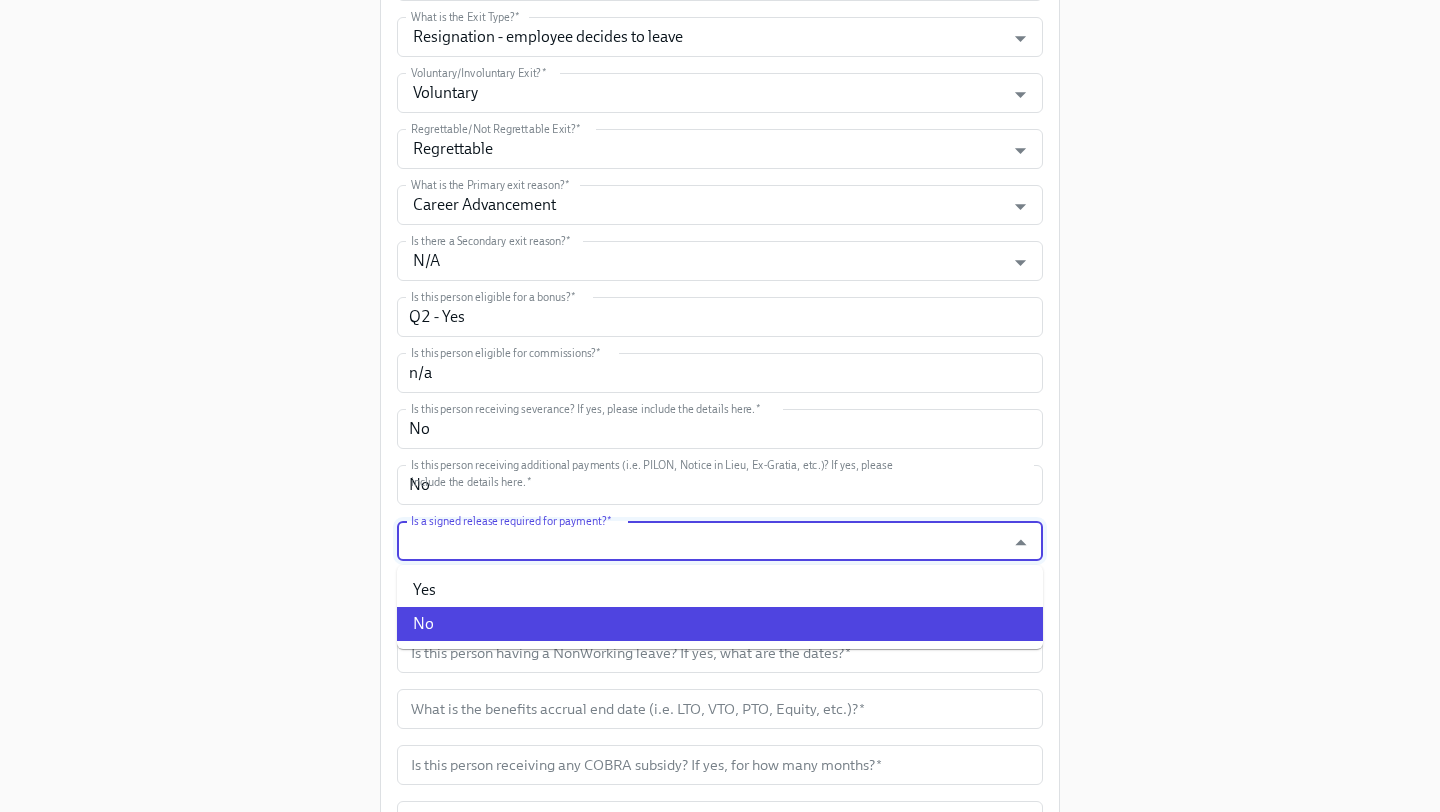click on "No" at bounding box center (720, 624) 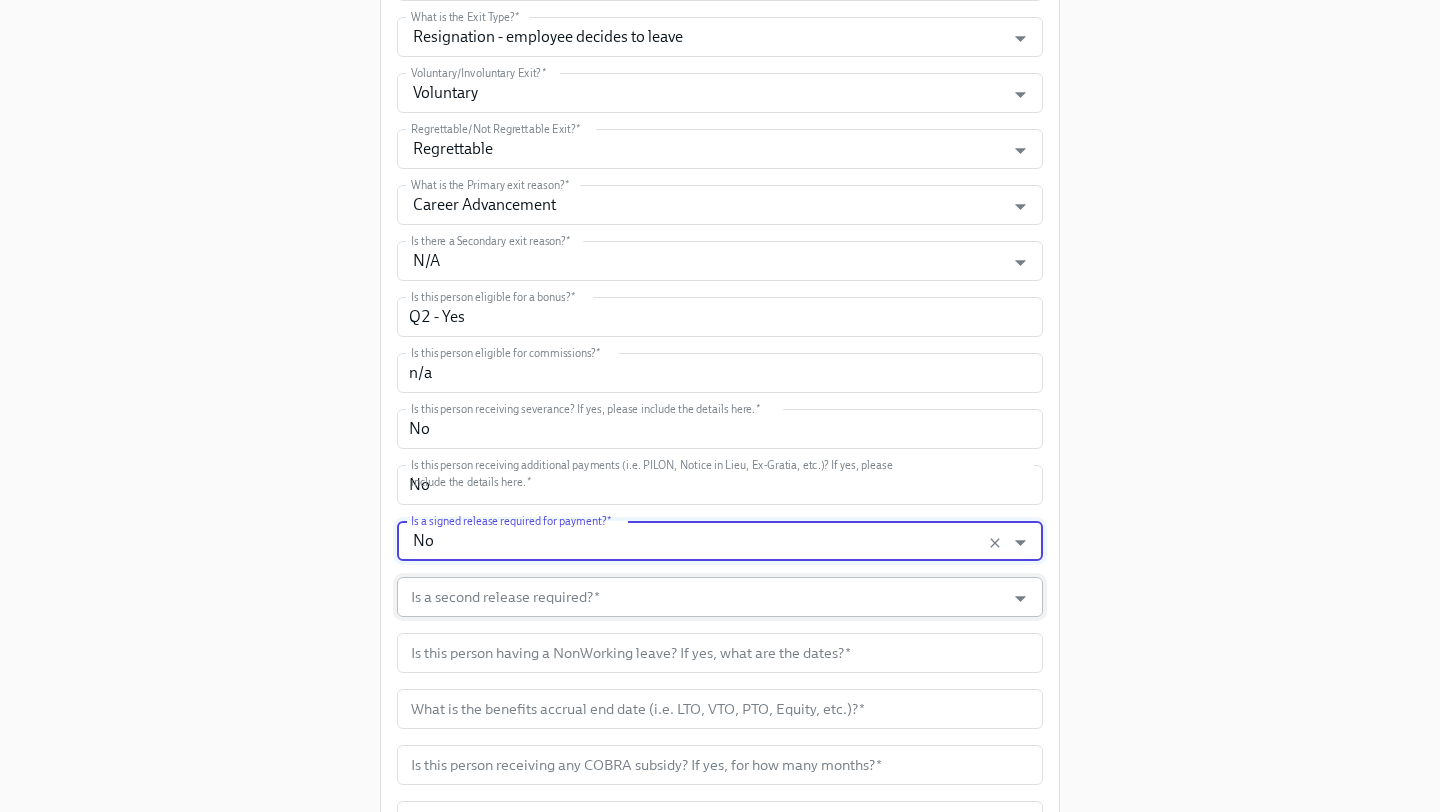 click on "Is a second release required?   *" at bounding box center [701, 597] 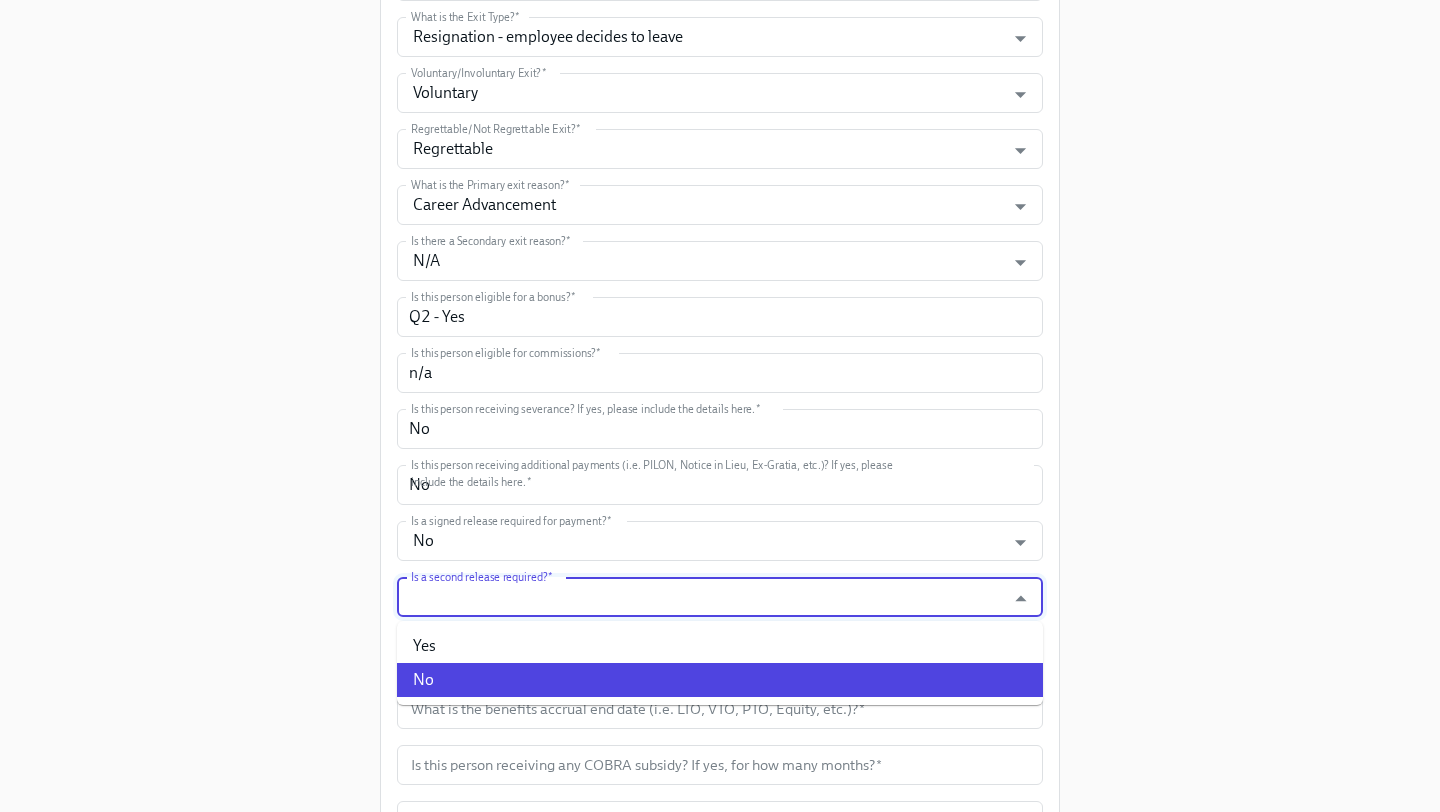 click on "No" at bounding box center [720, 680] 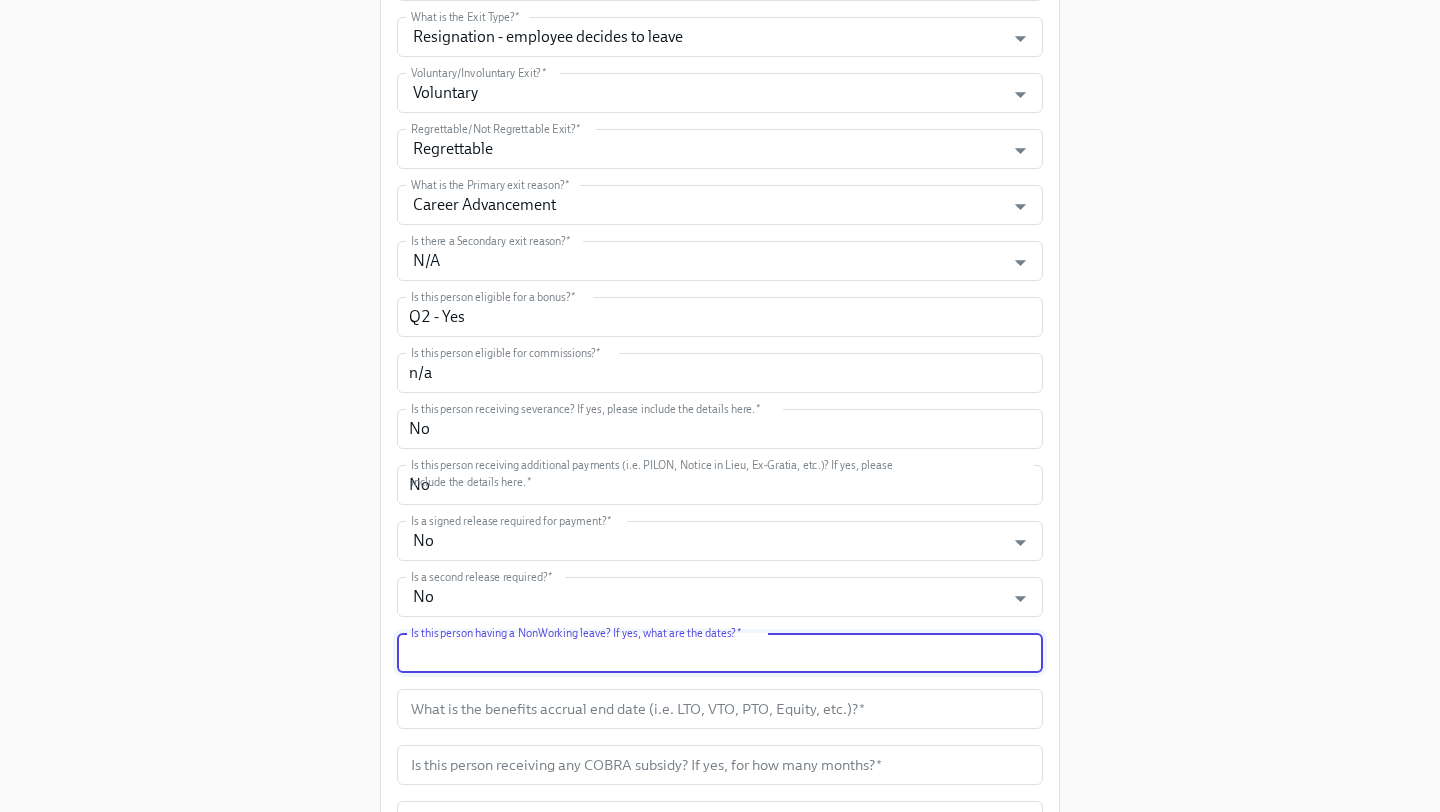click at bounding box center [720, 653] 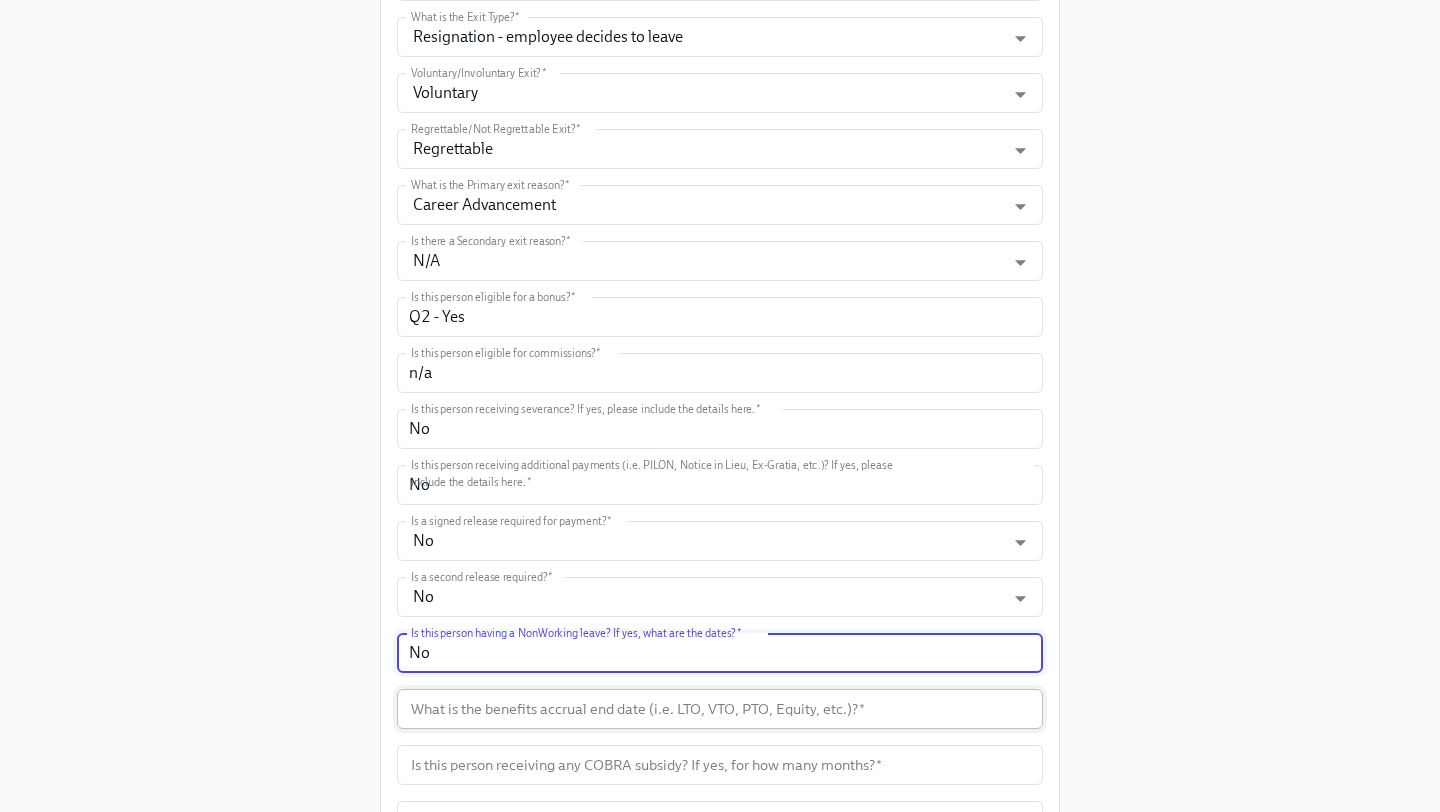 type on "No" 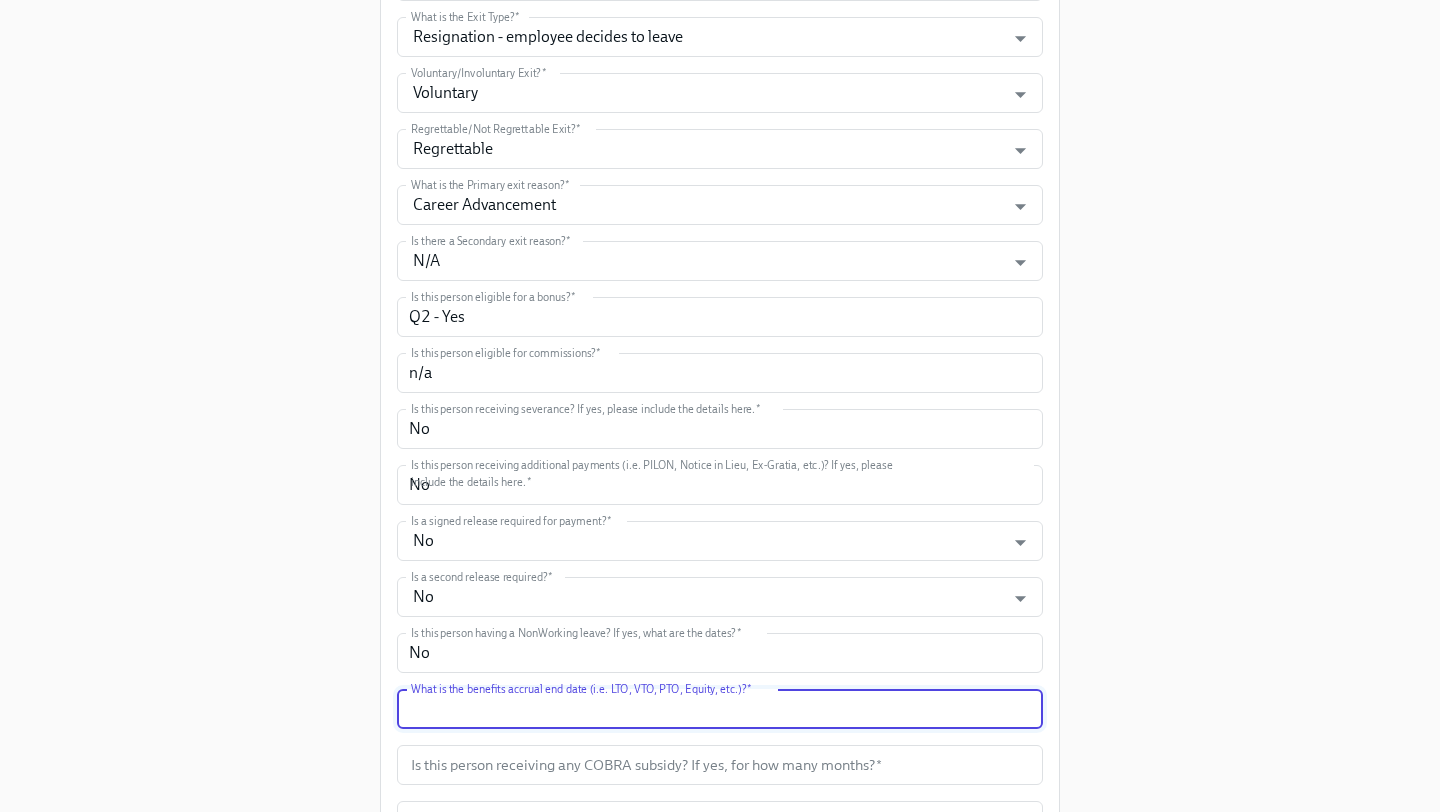click at bounding box center [720, 709] 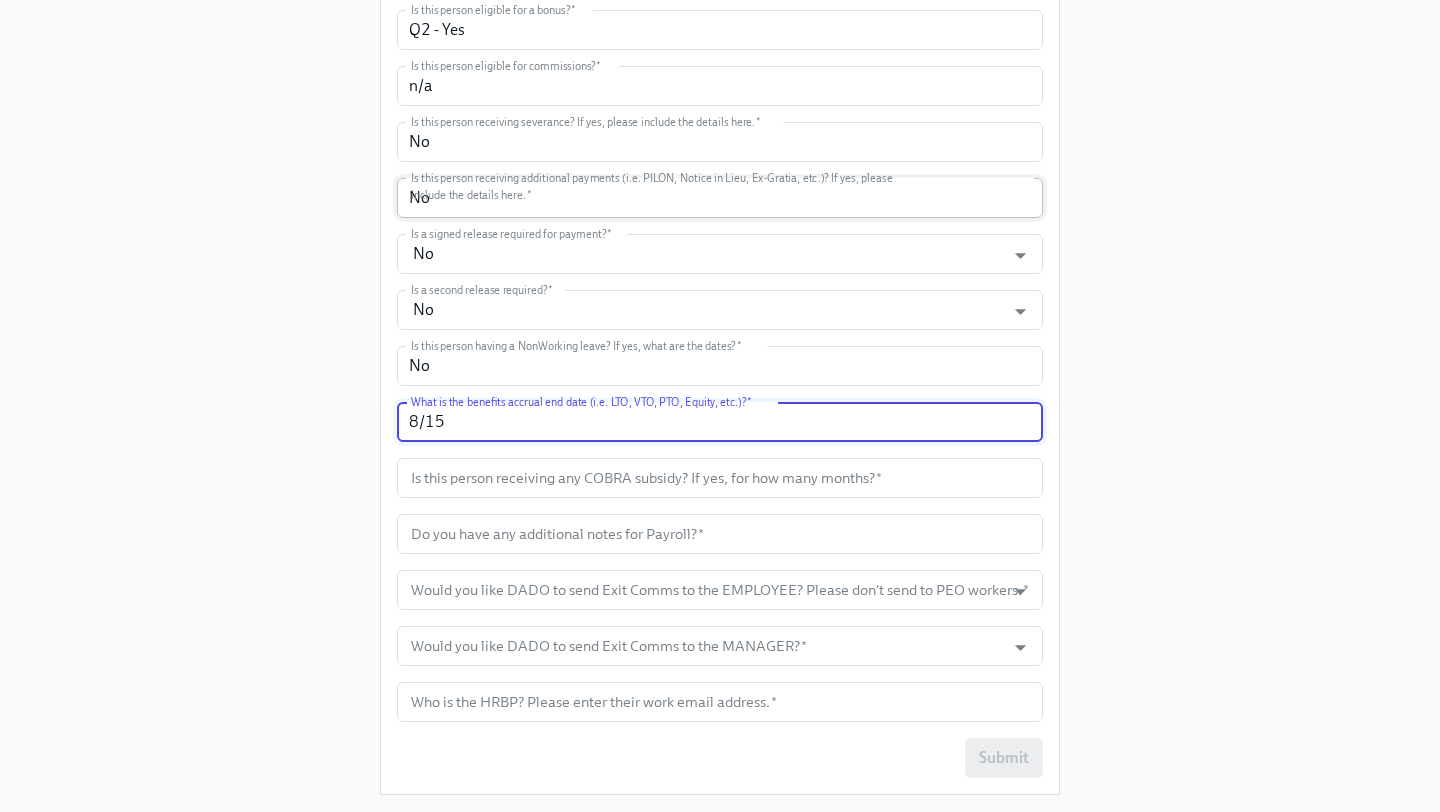 scroll, scrollTop: 989, scrollLeft: 0, axis: vertical 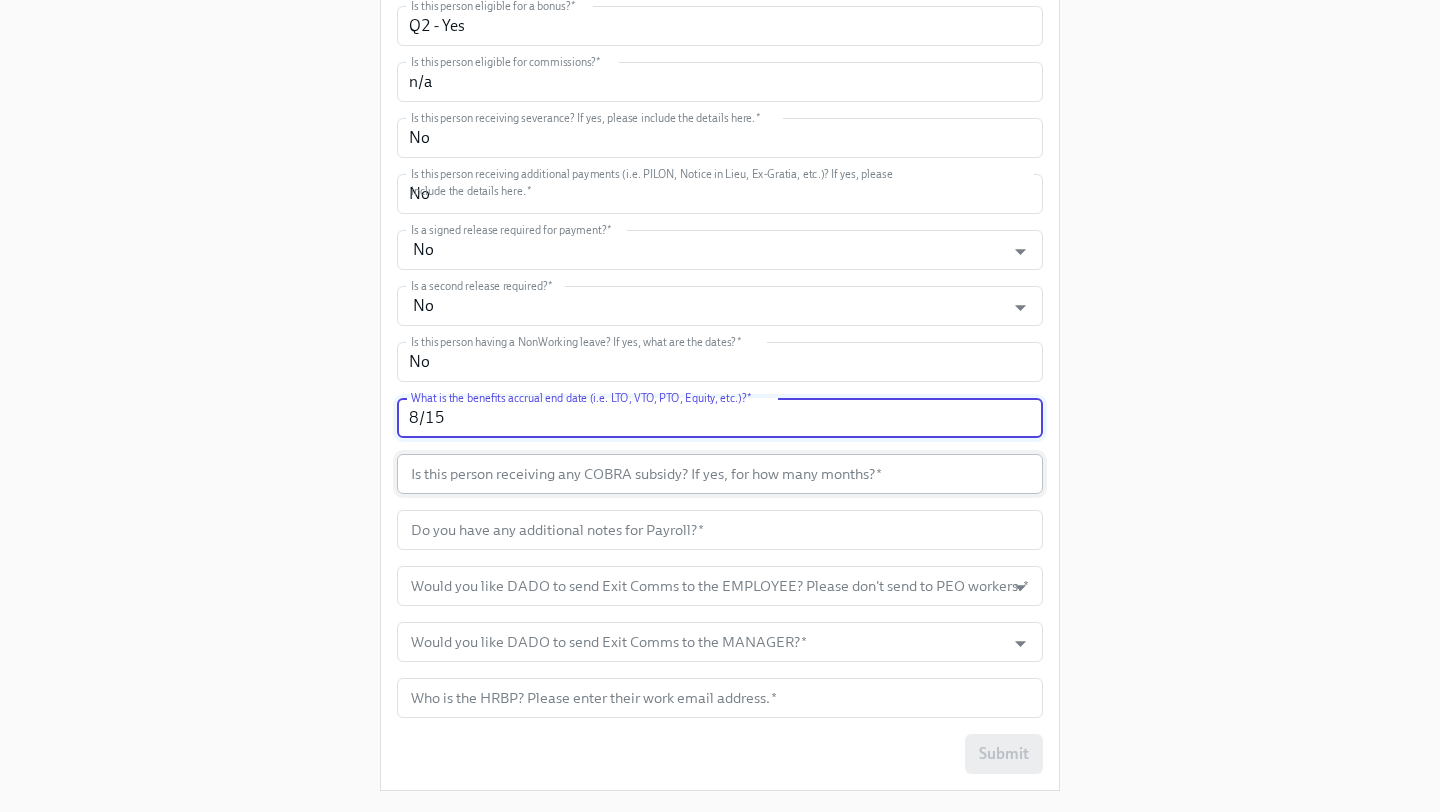 type on "8/15" 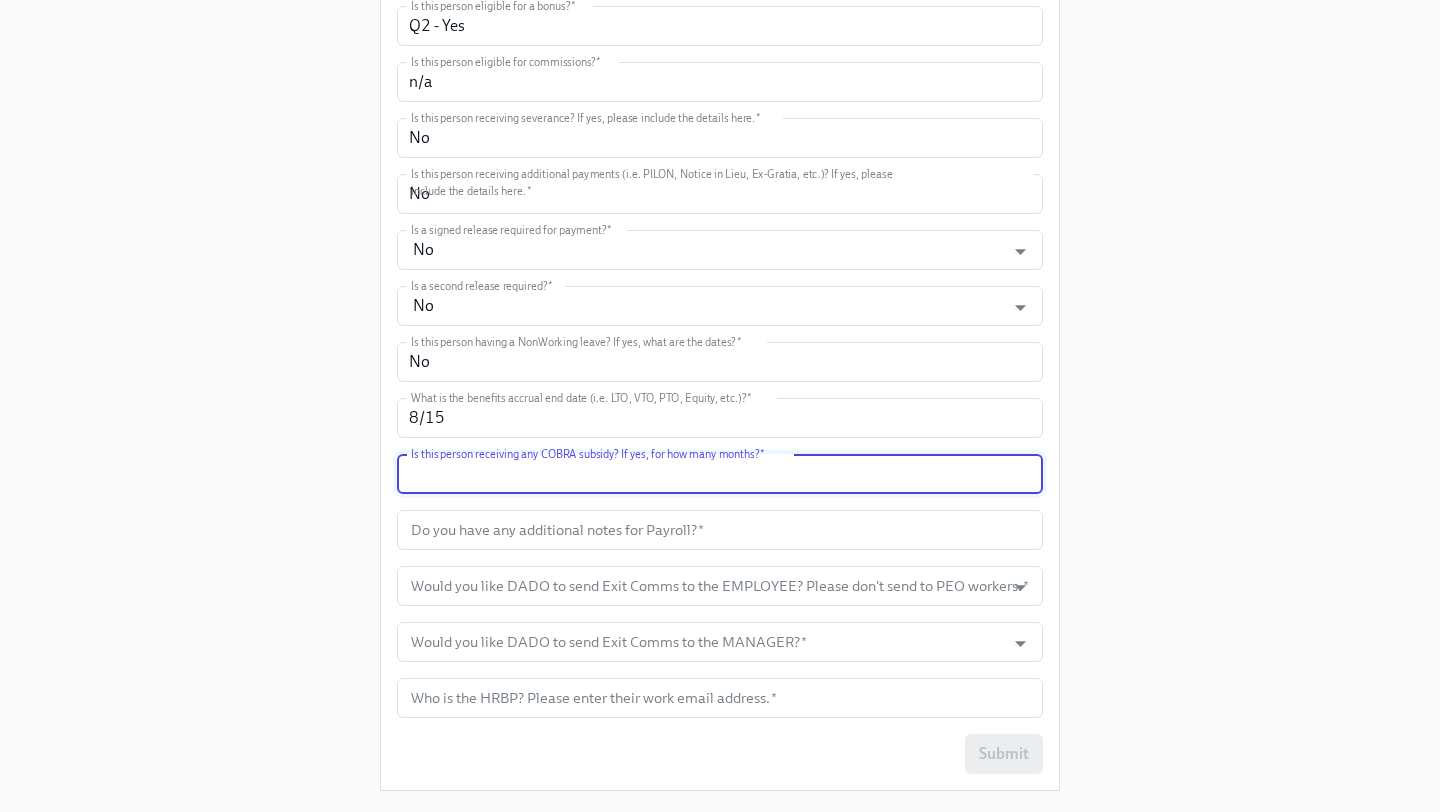 click at bounding box center (720, 474) 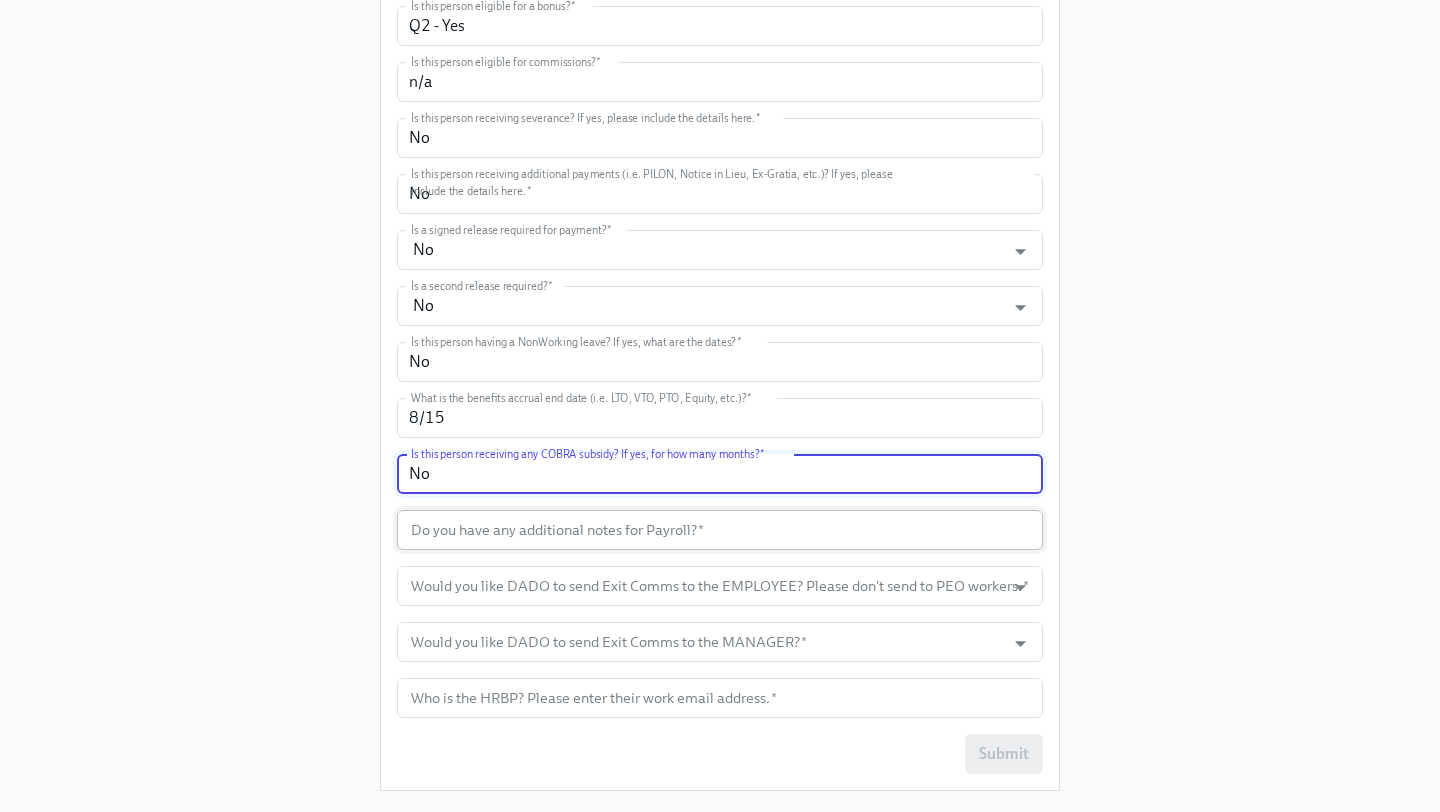type on "No" 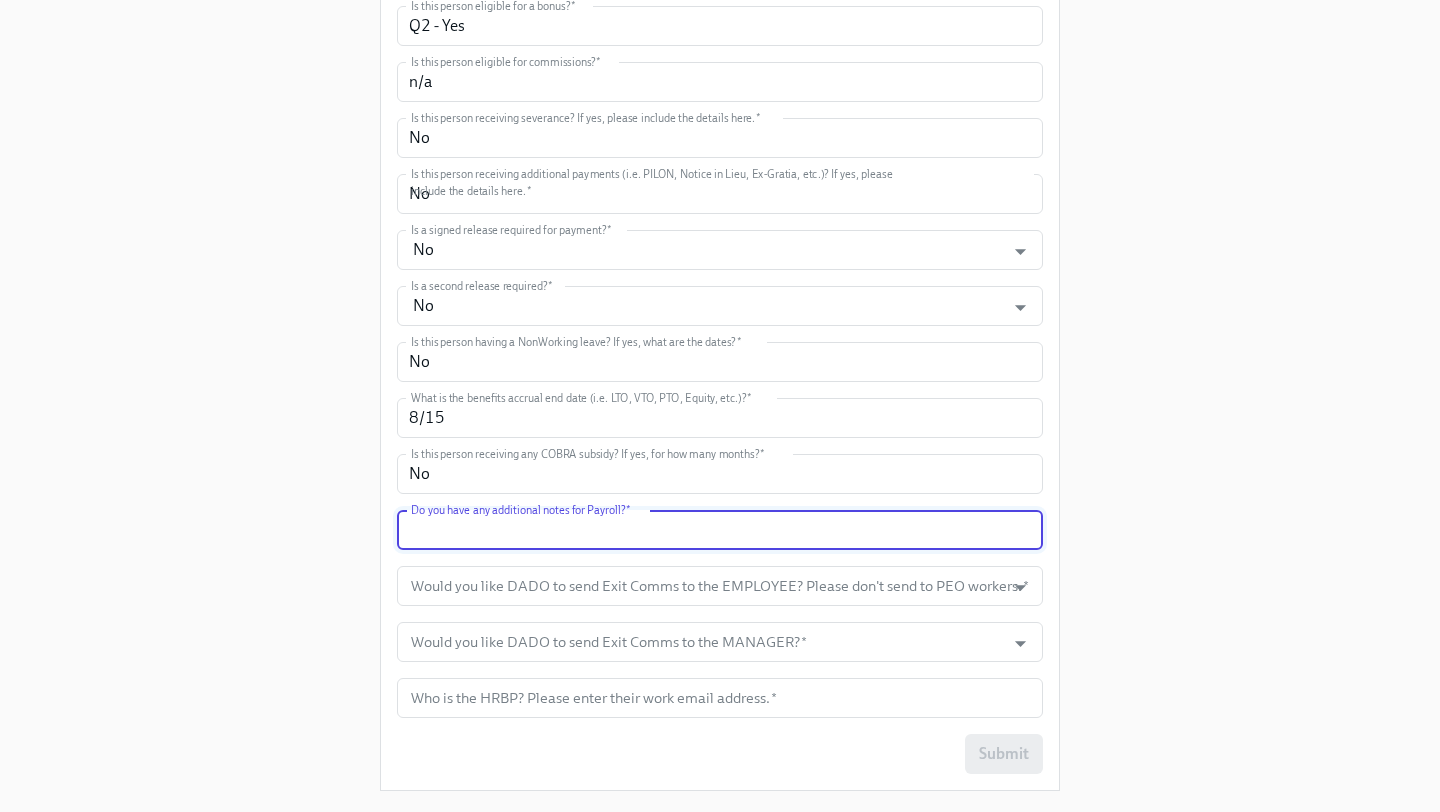 click at bounding box center (720, 530) 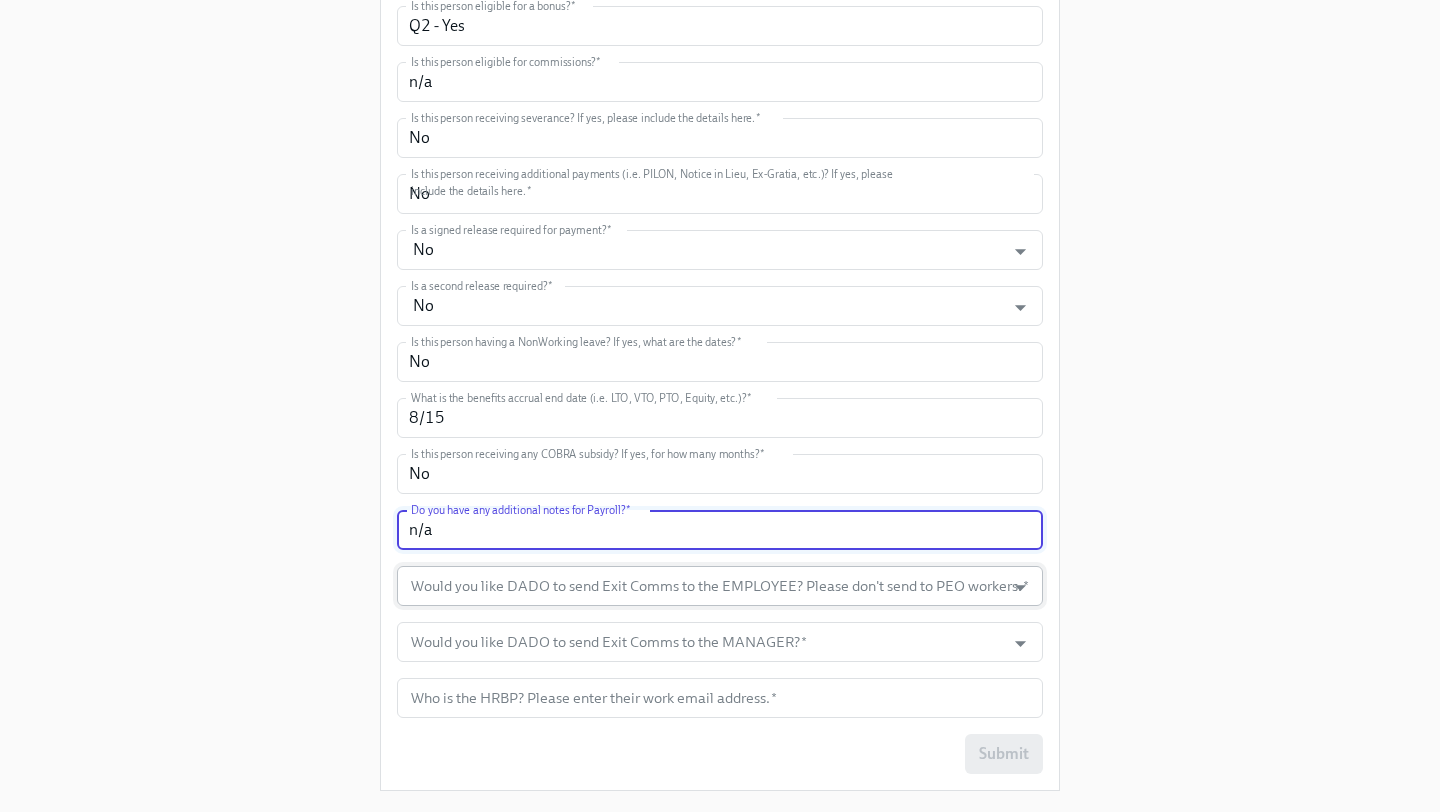 type on "n/a" 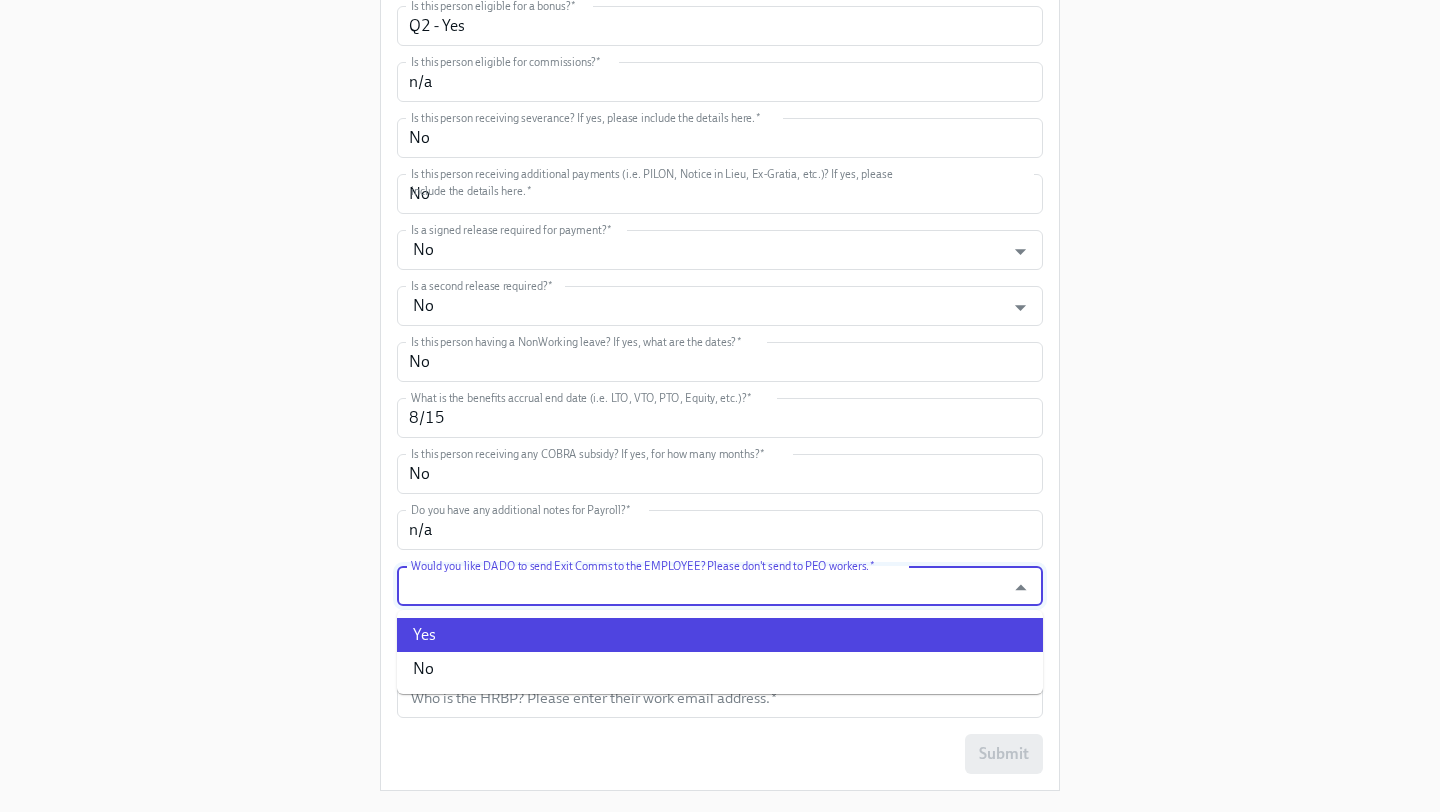 click on "Yes" at bounding box center (720, 635) 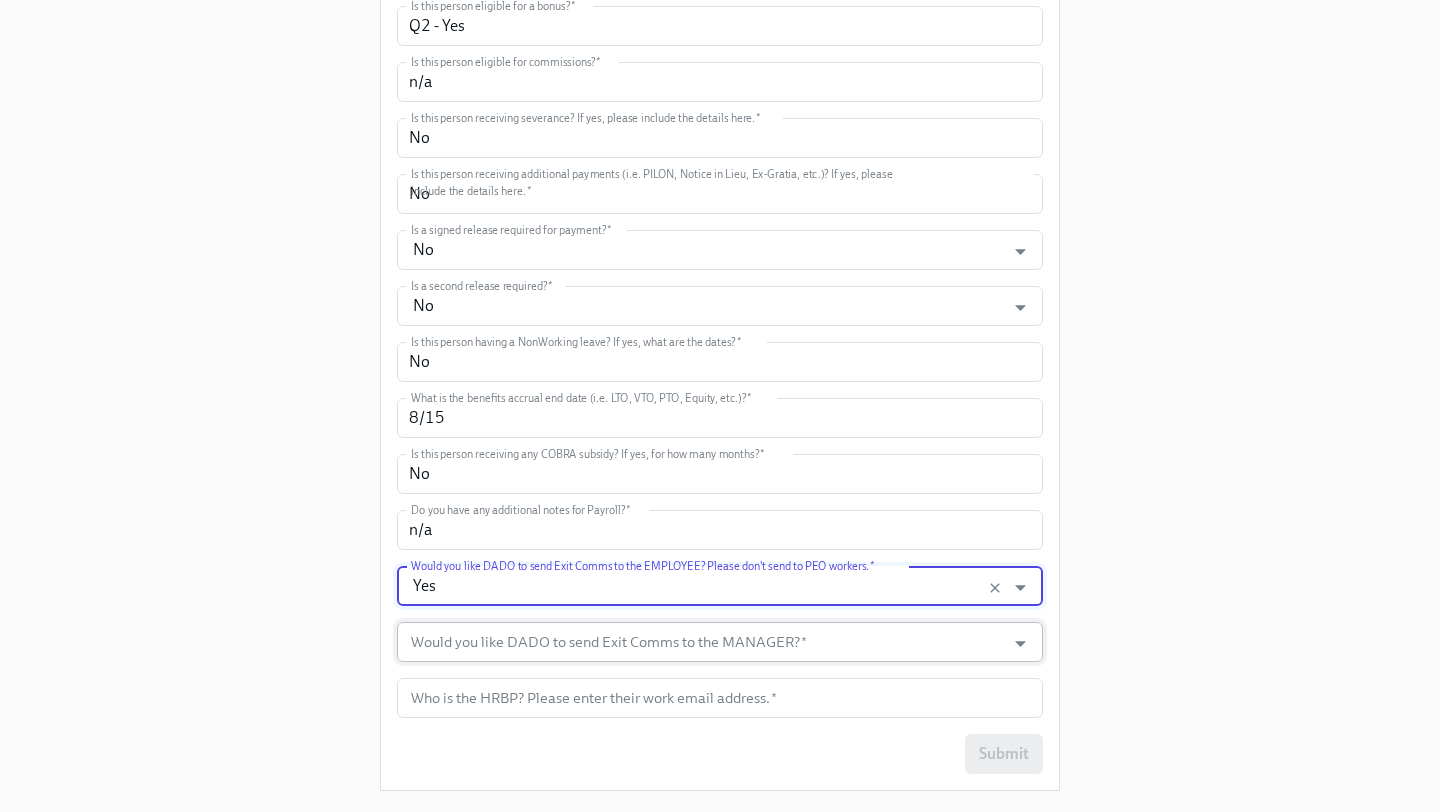 click on "Would you like DADO to send Exit Comms to the MANAGER?   *" at bounding box center [701, 642] 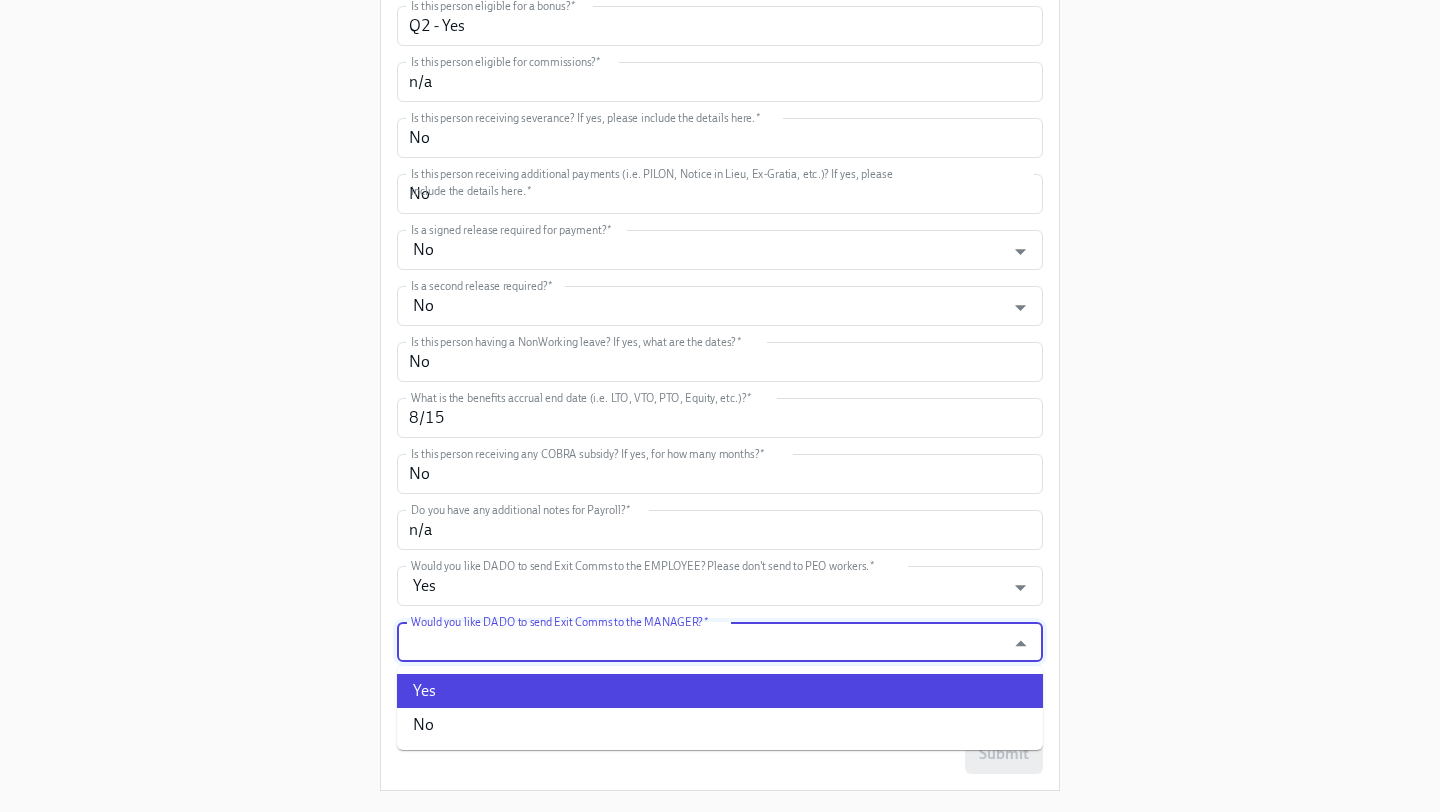 click on "Yes" at bounding box center [720, 691] 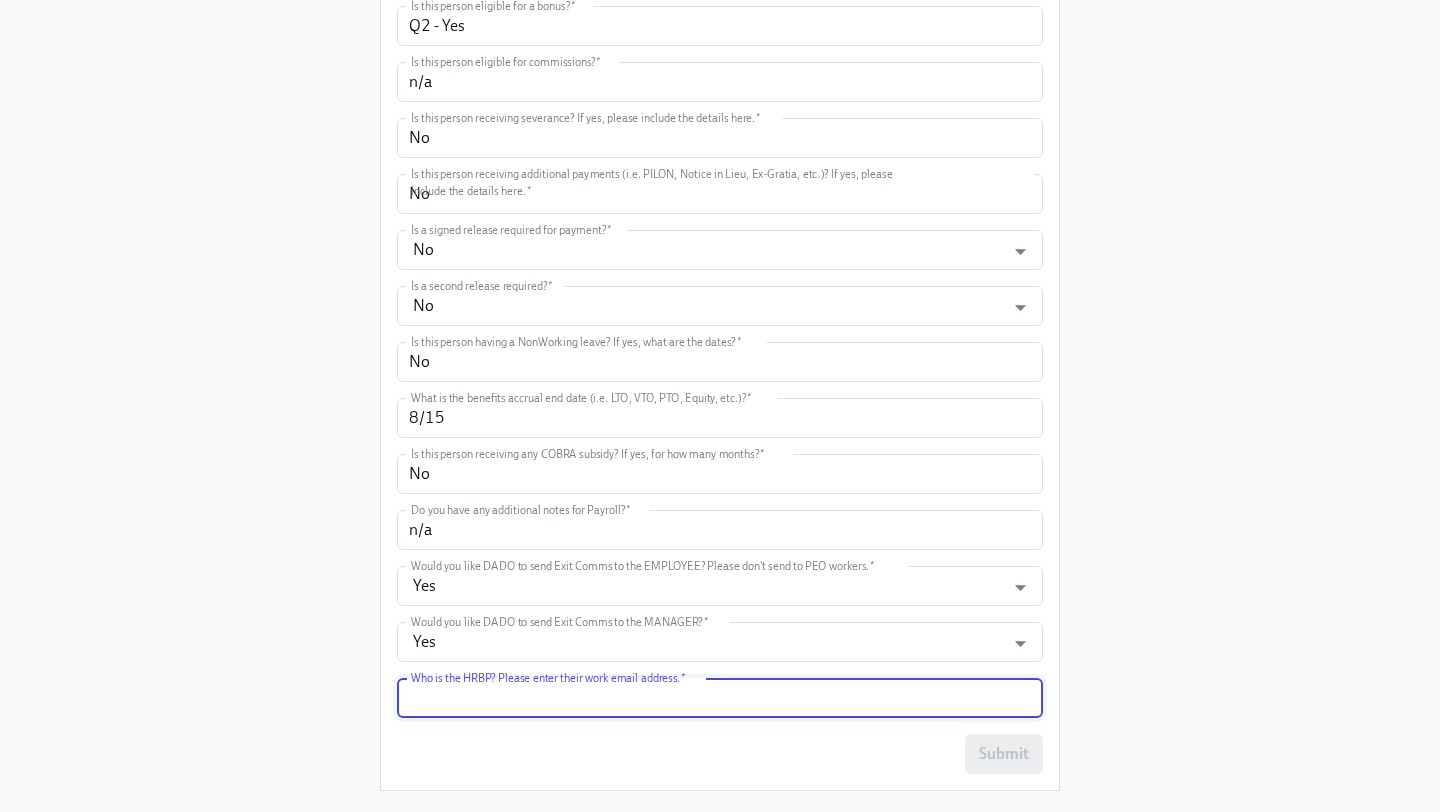 click at bounding box center (720, 698) 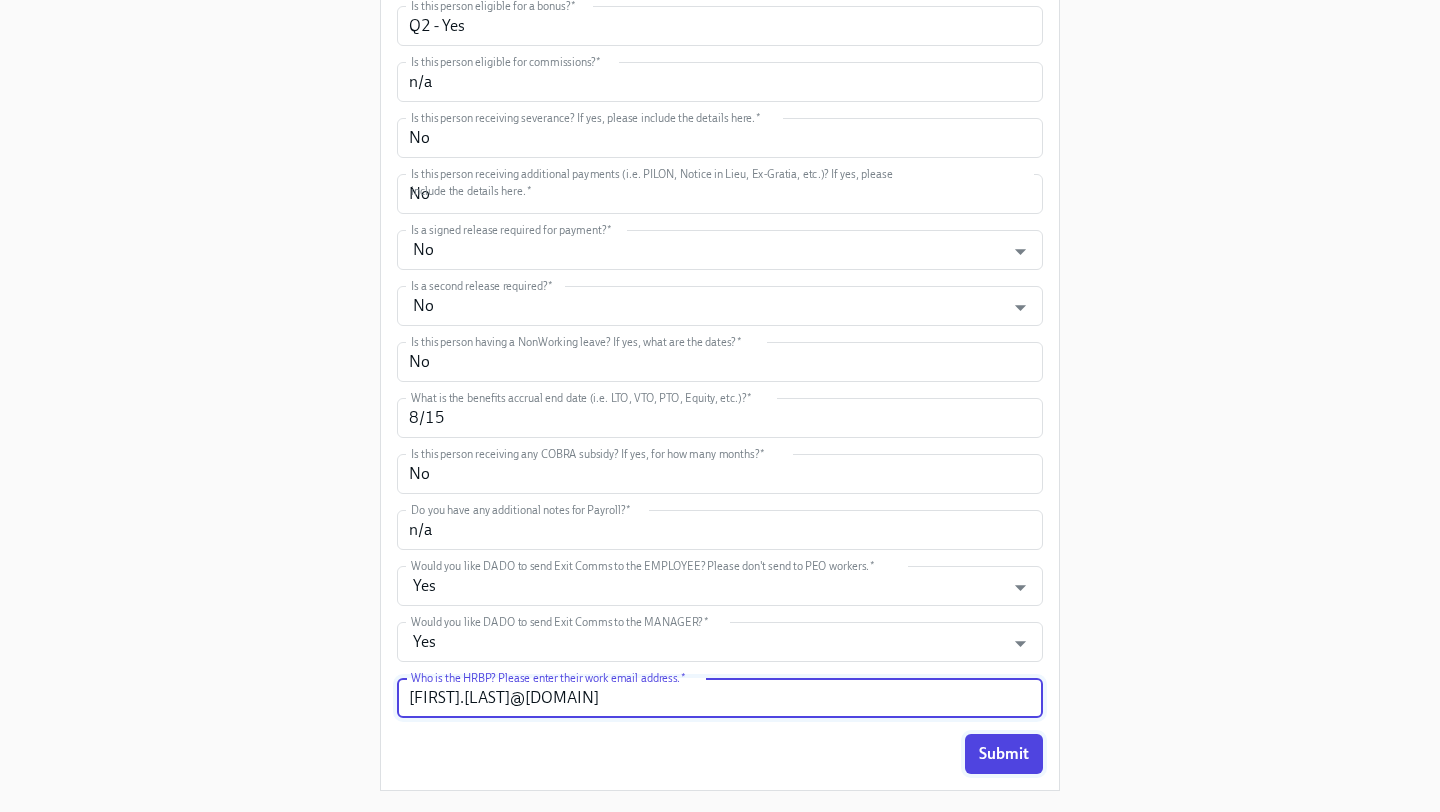 type on "[FIRST].[LAST]@[DOMAIN]" 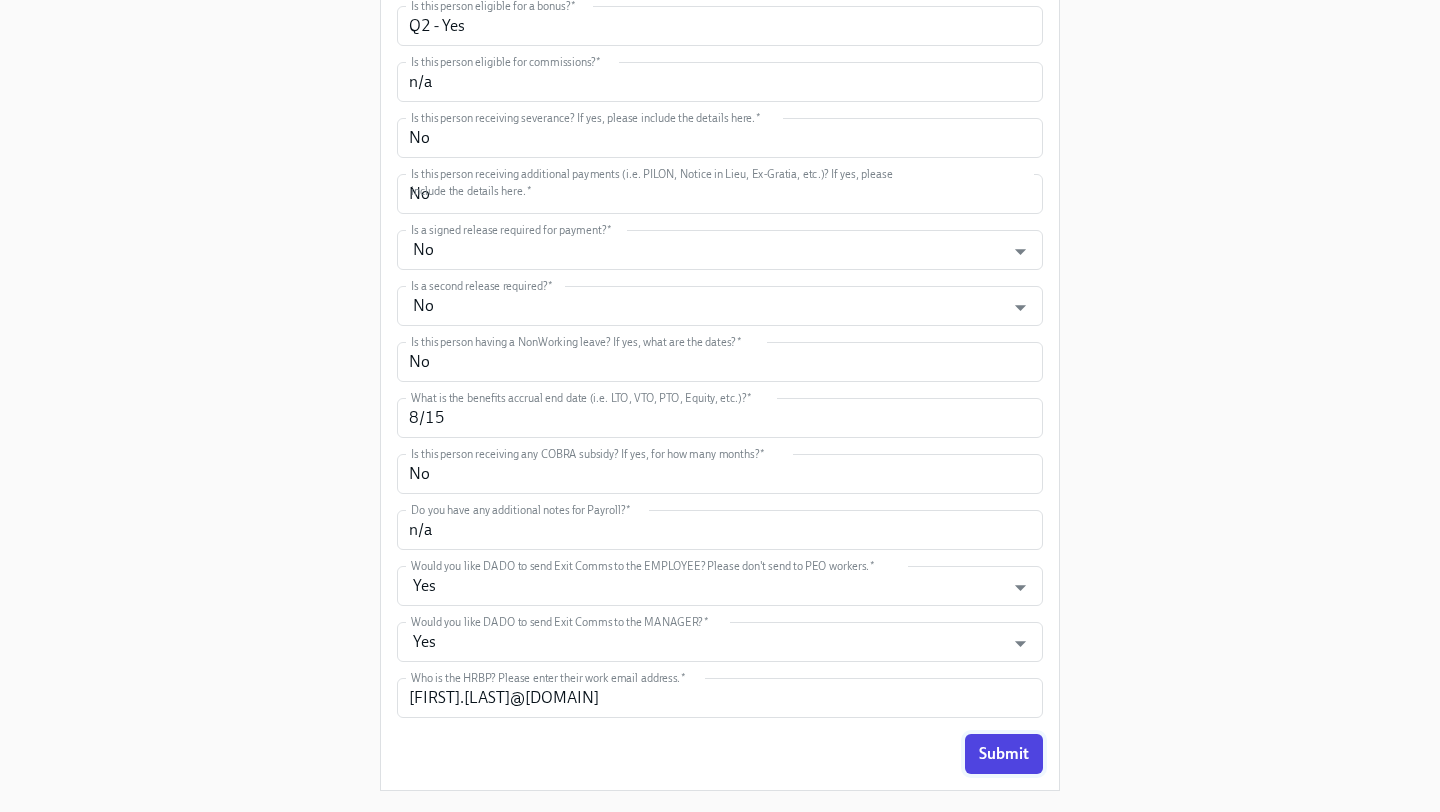 click on "Submit" at bounding box center [1004, 754] 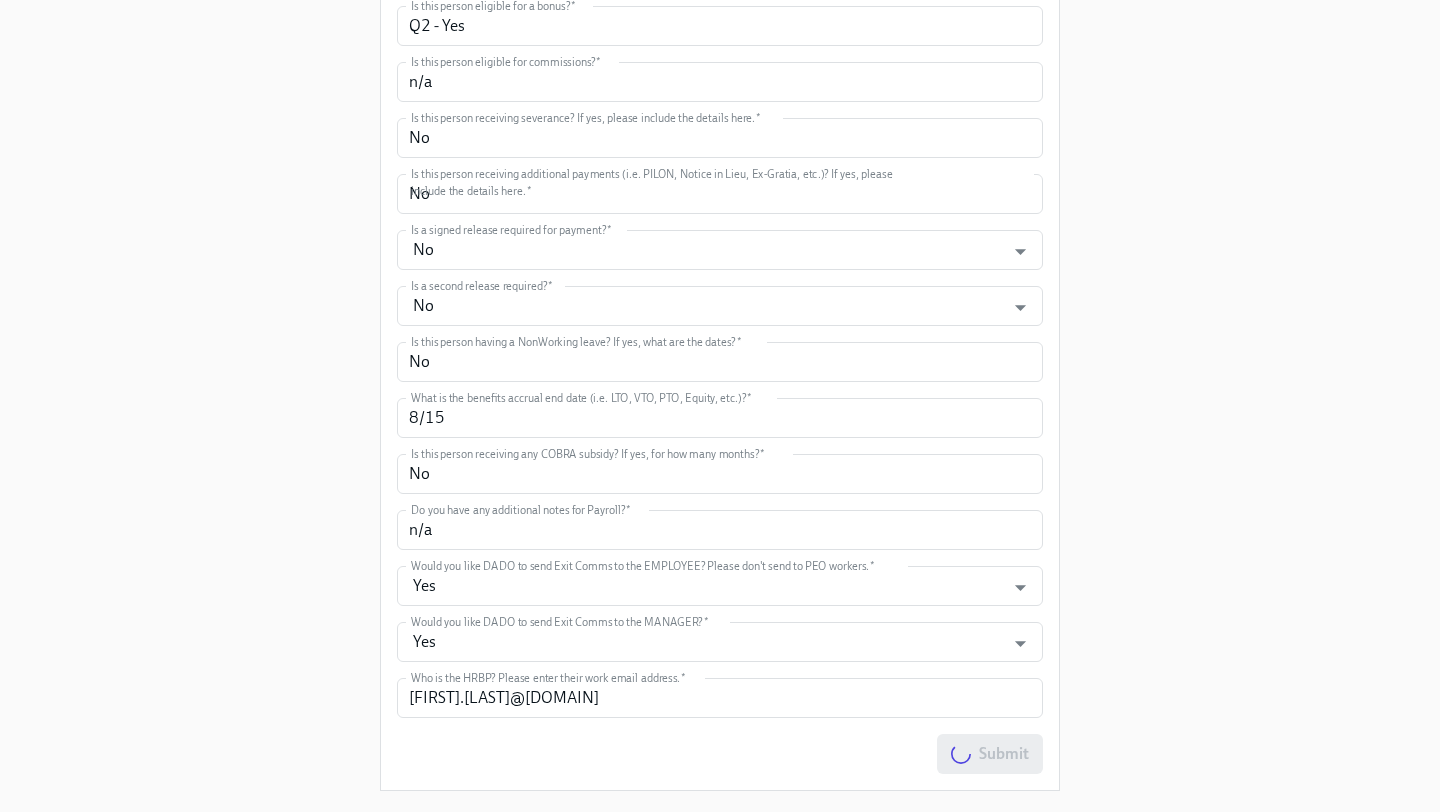 scroll, scrollTop: 0, scrollLeft: 0, axis: both 